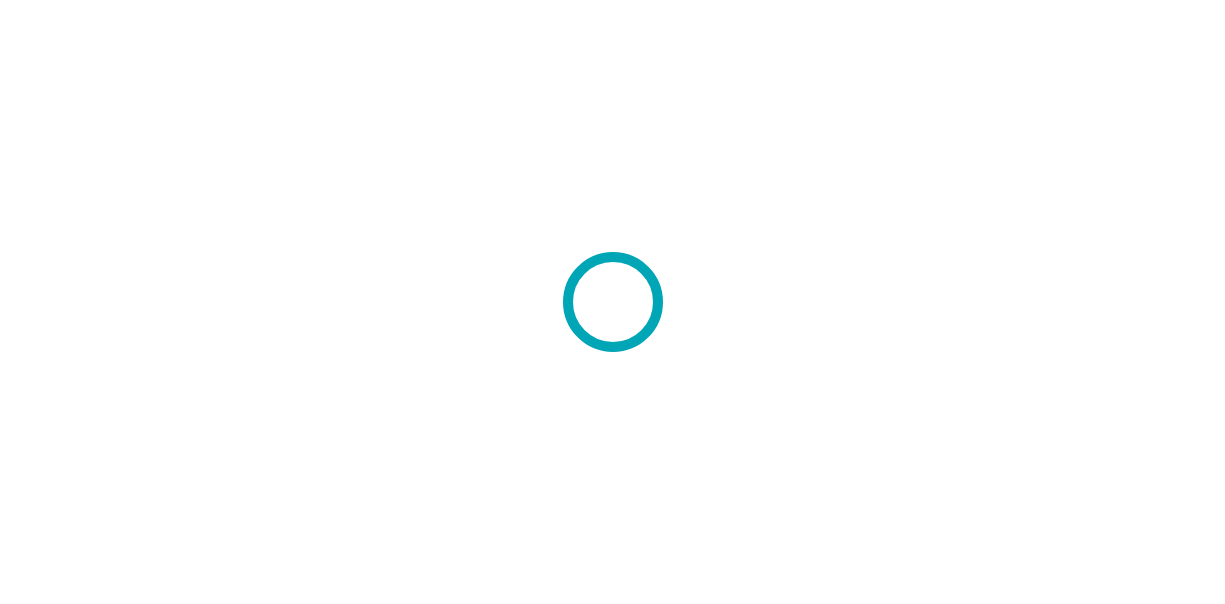 scroll, scrollTop: 0, scrollLeft: 0, axis: both 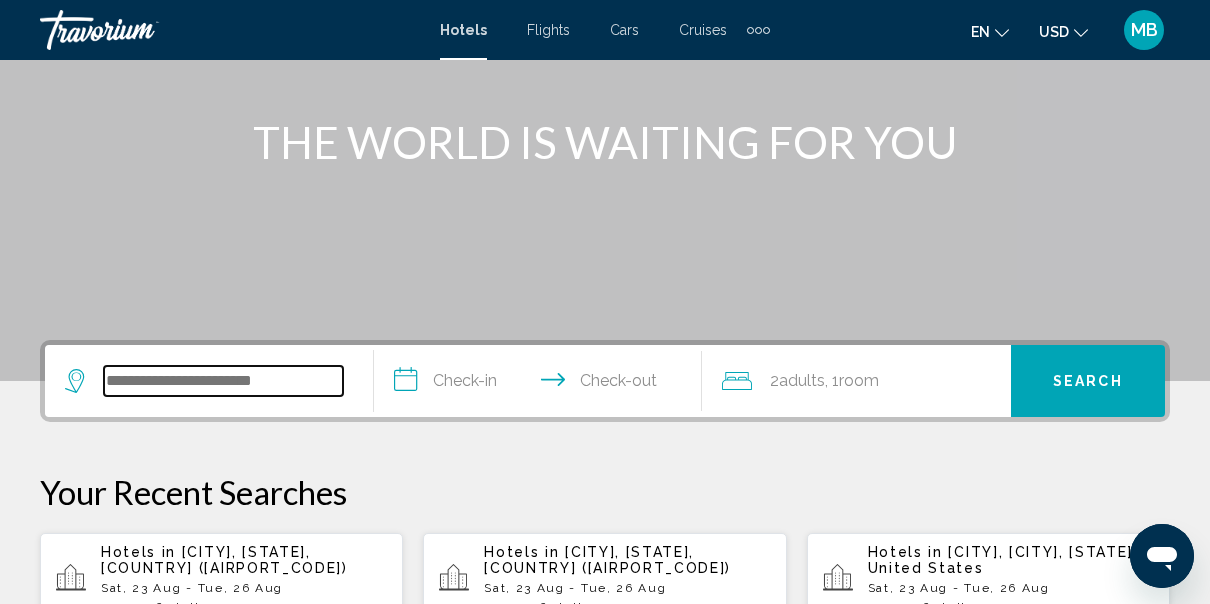click at bounding box center [223, 381] 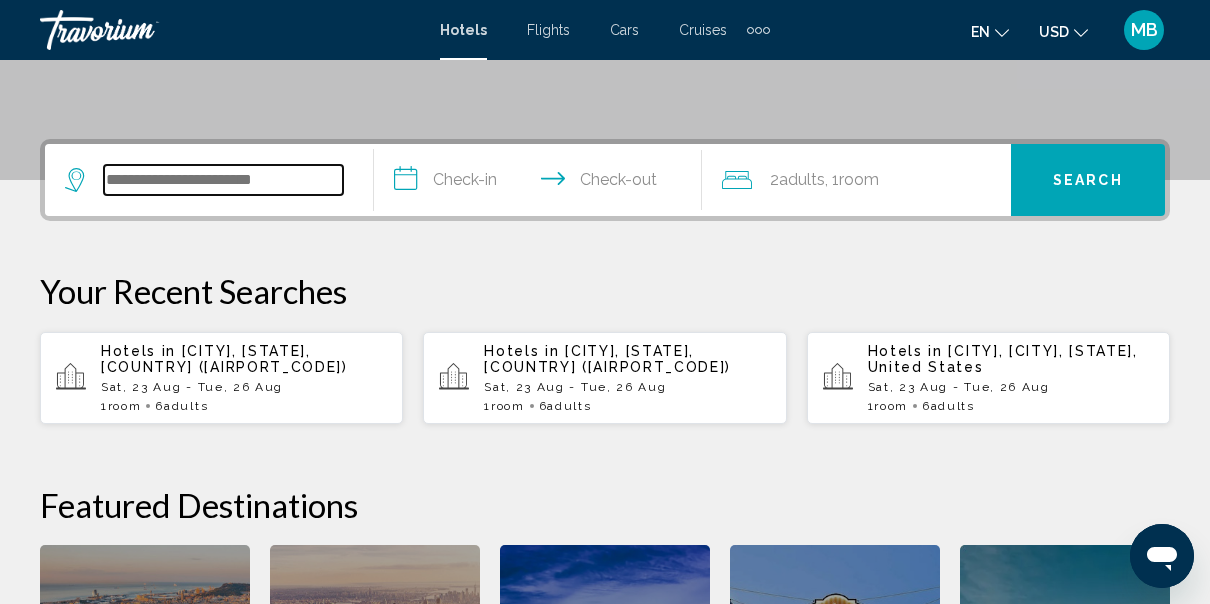 scroll, scrollTop: 494, scrollLeft: 0, axis: vertical 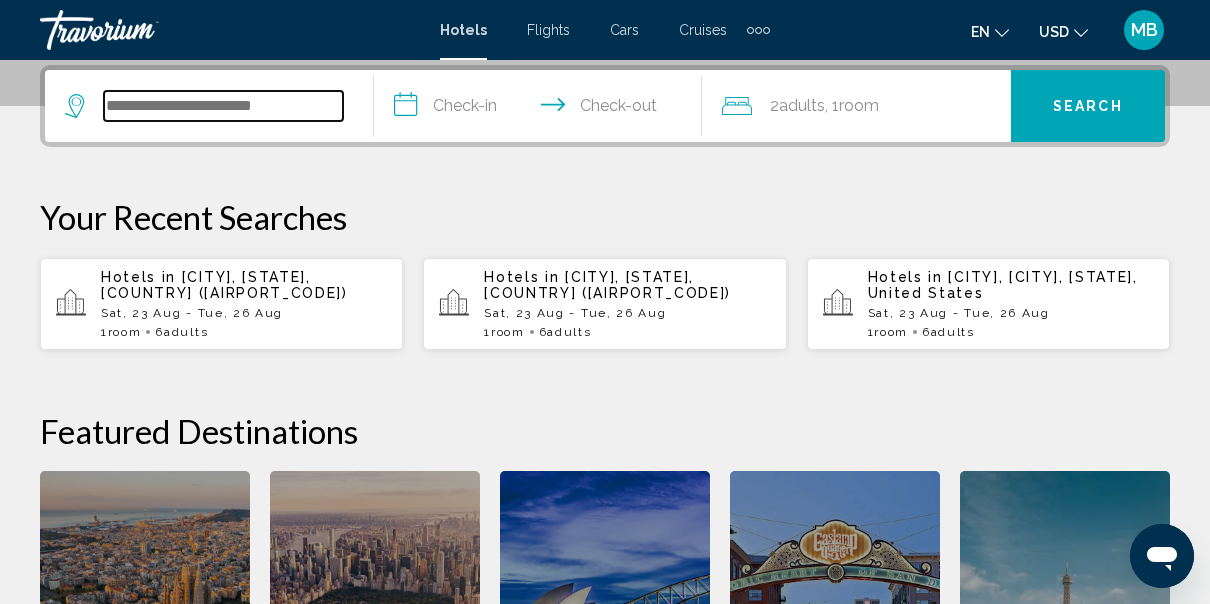 click at bounding box center [223, 106] 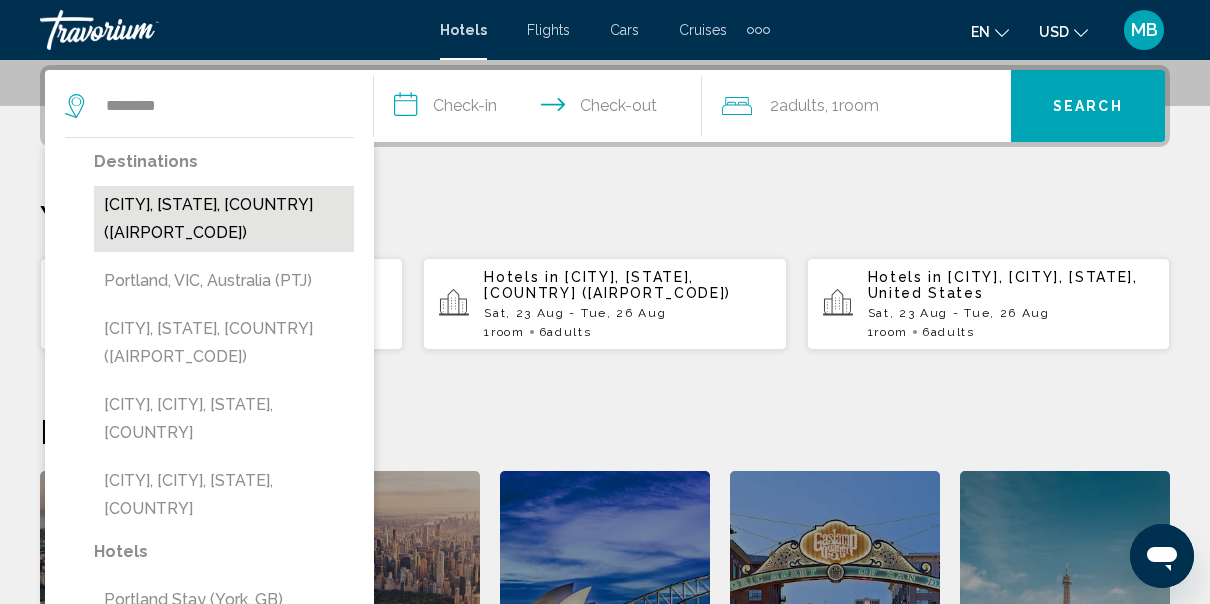 click on "[CITY], [STATE], [COUNTRY] ([AIRPORT_CODE])" at bounding box center [224, 219] 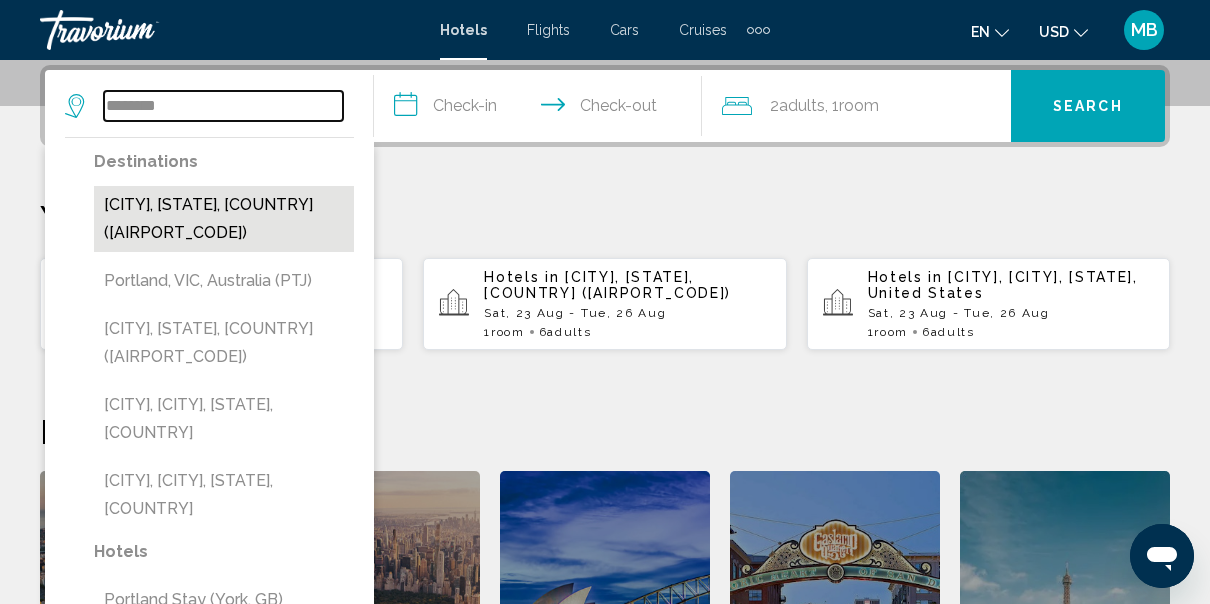 type on "**********" 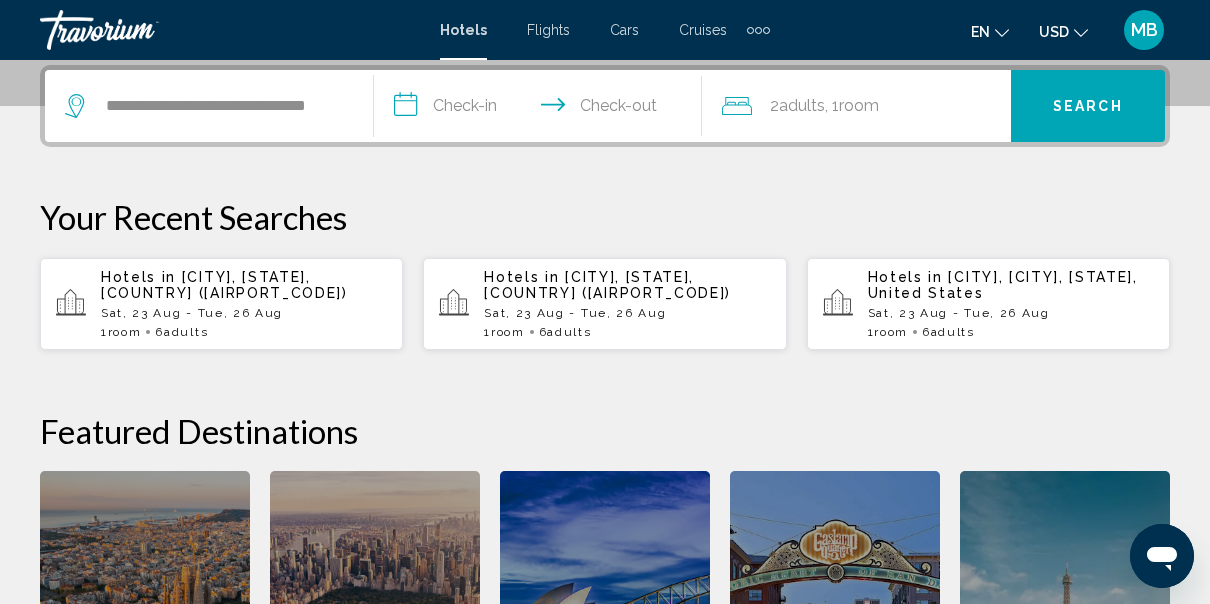 click on "**********" at bounding box center (542, 109) 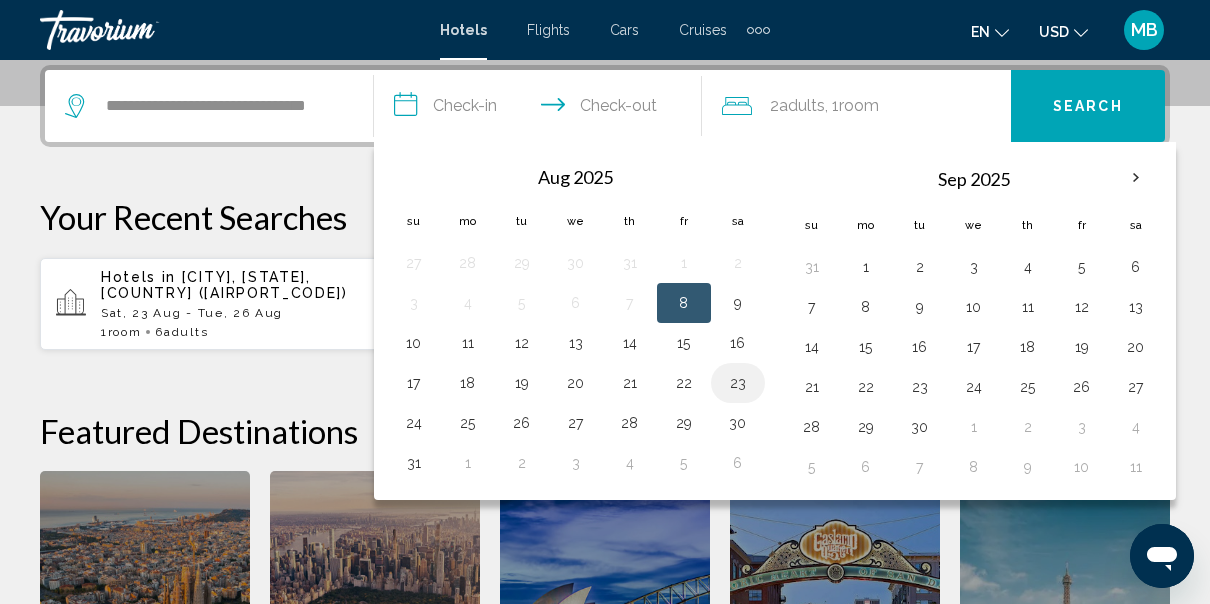 click on "23" at bounding box center [738, 383] 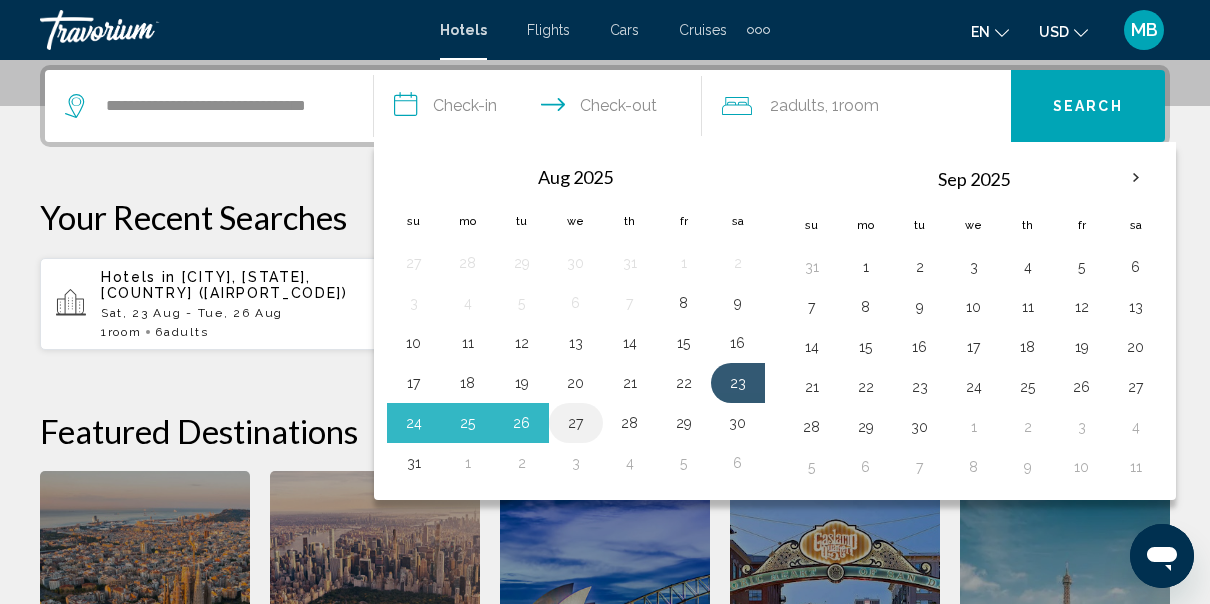 click on "27" at bounding box center (576, 423) 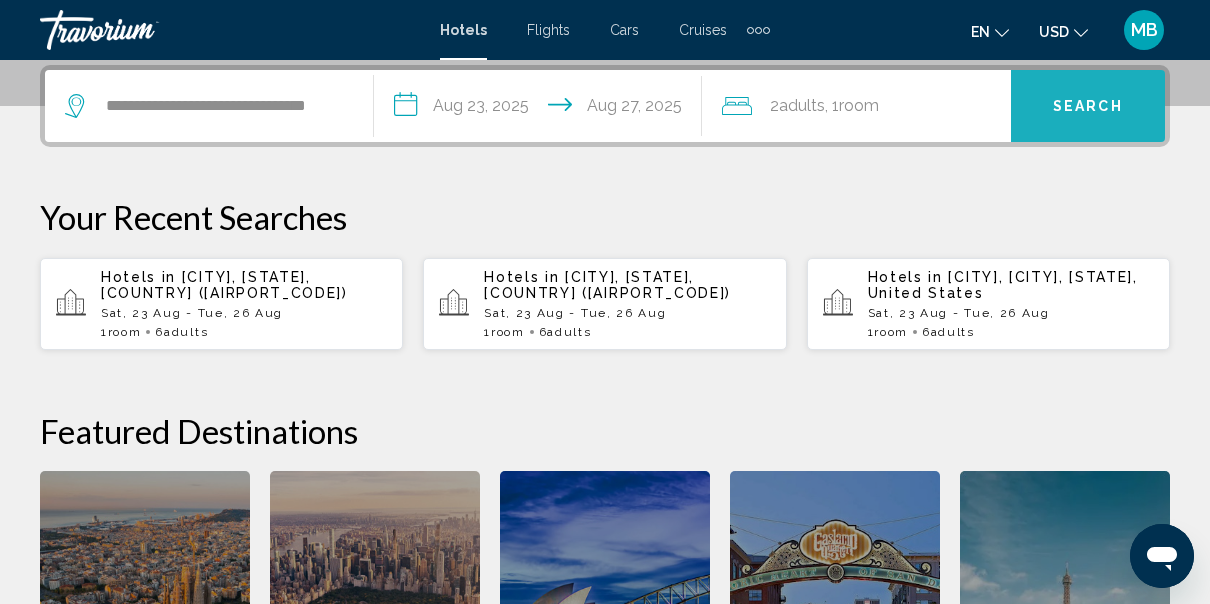 click on "Search" at bounding box center [1088, 107] 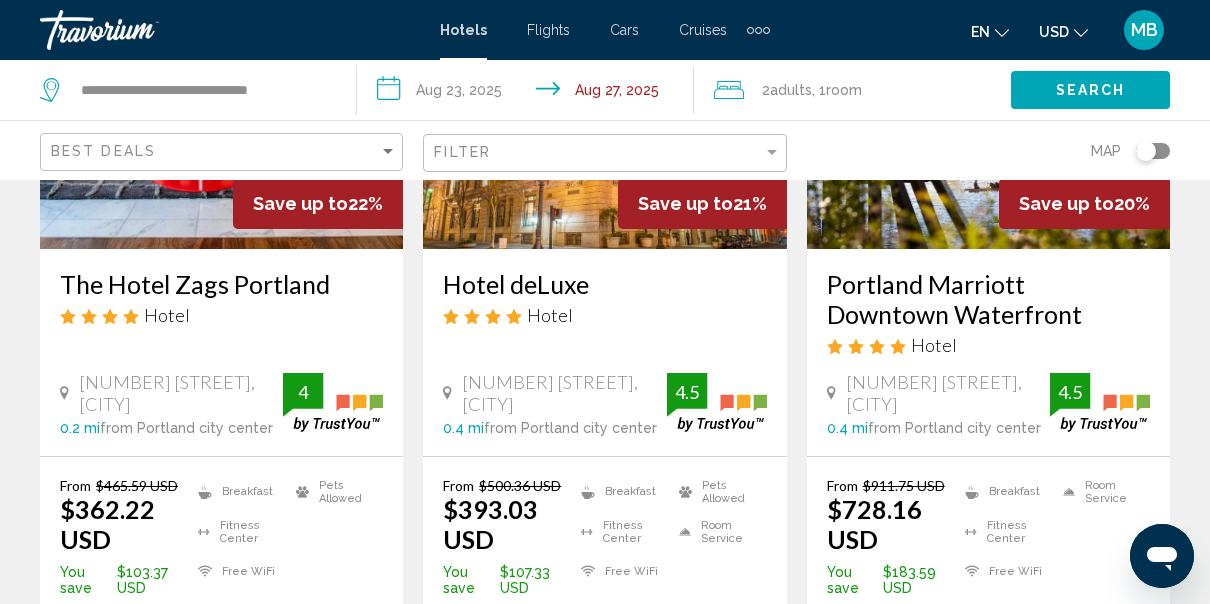 scroll, scrollTop: 2633, scrollLeft: 0, axis: vertical 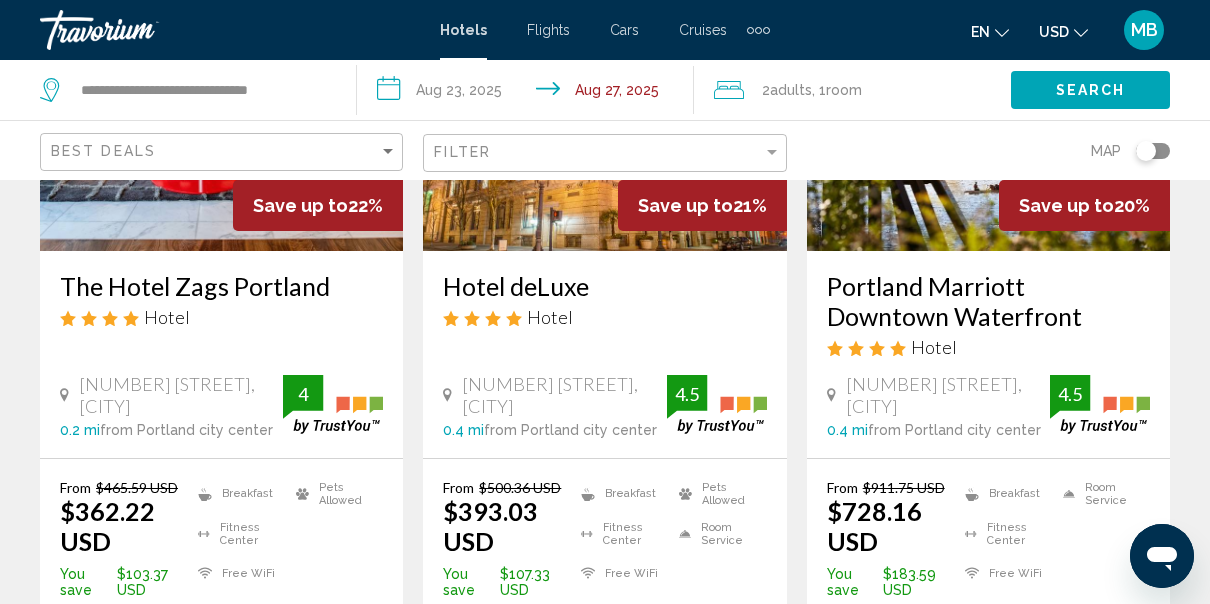 click on "Portland Marriott Downtown Waterfront
Hotel" at bounding box center [988, 322] 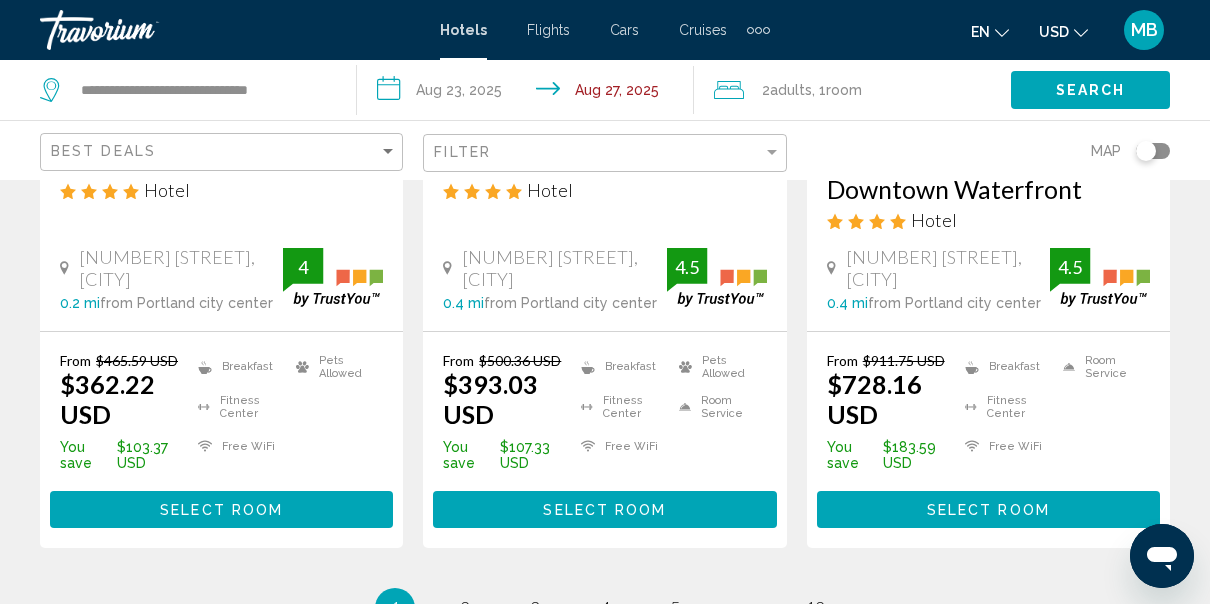 scroll, scrollTop: 2768, scrollLeft: 0, axis: vertical 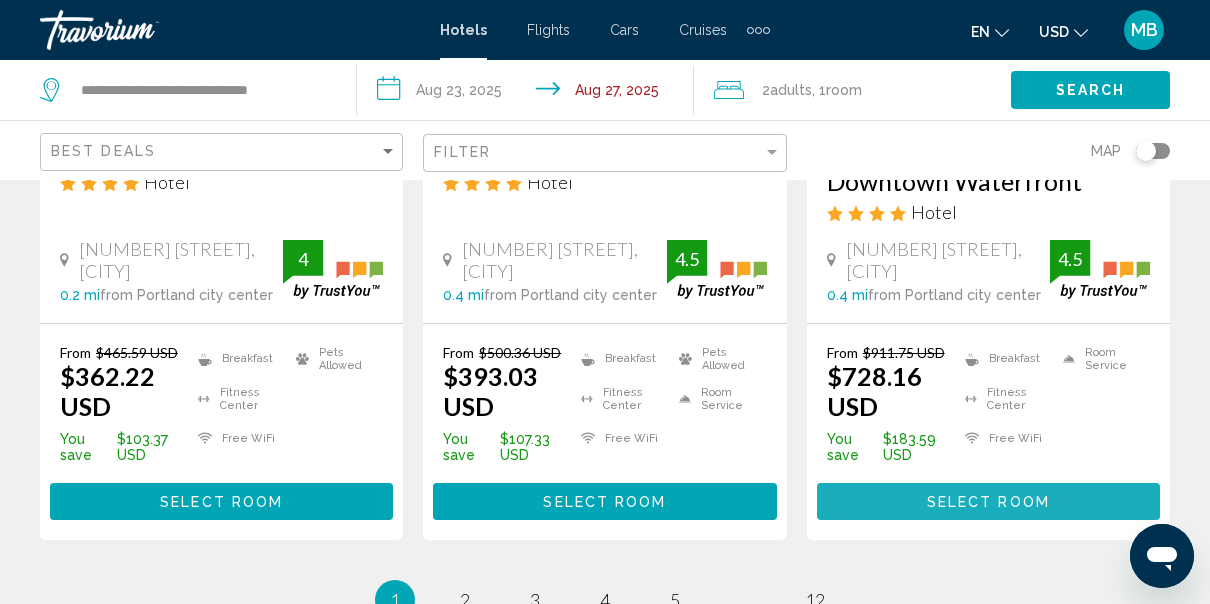 click on "Select Room" at bounding box center (988, 501) 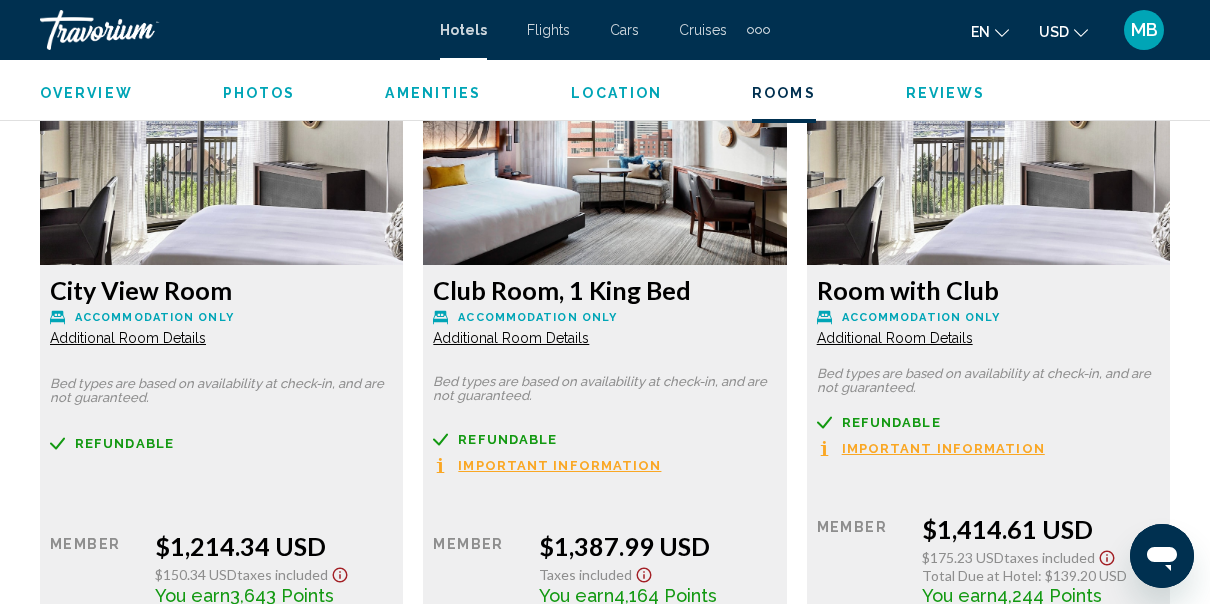 scroll, scrollTop: 6780, scrollLeft: 0, axis: vertical 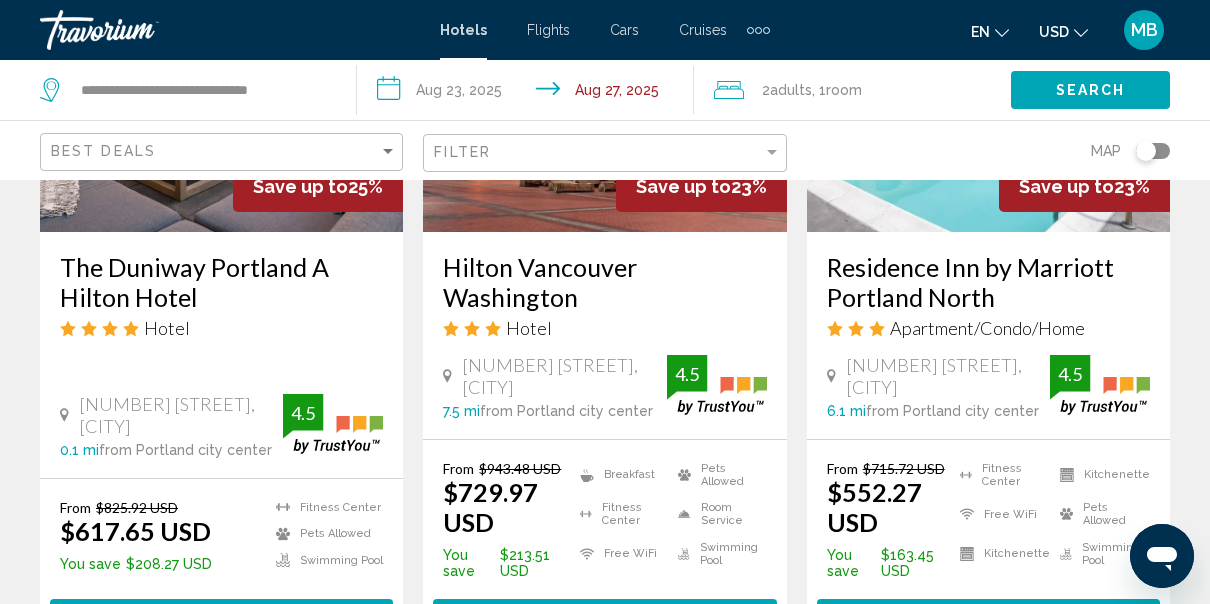 click on "[NUMBER] [STREET], [CITY]" at bounding box center [948, 376] 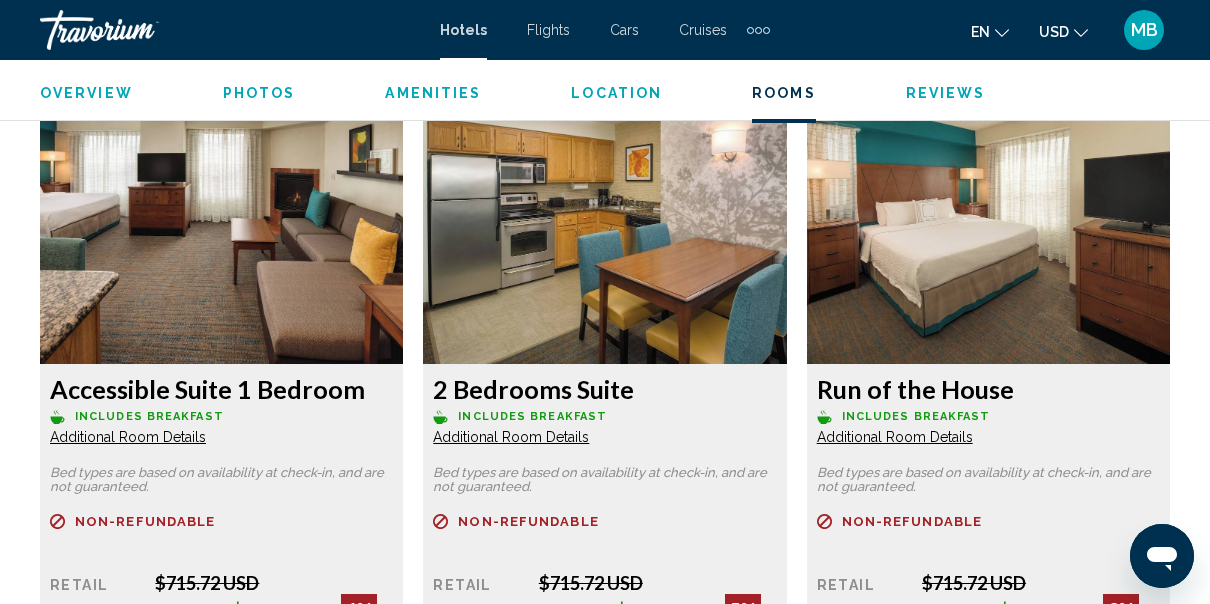 scroll, scrollTop: 3728, scrollLeft: 0, axis: vertical 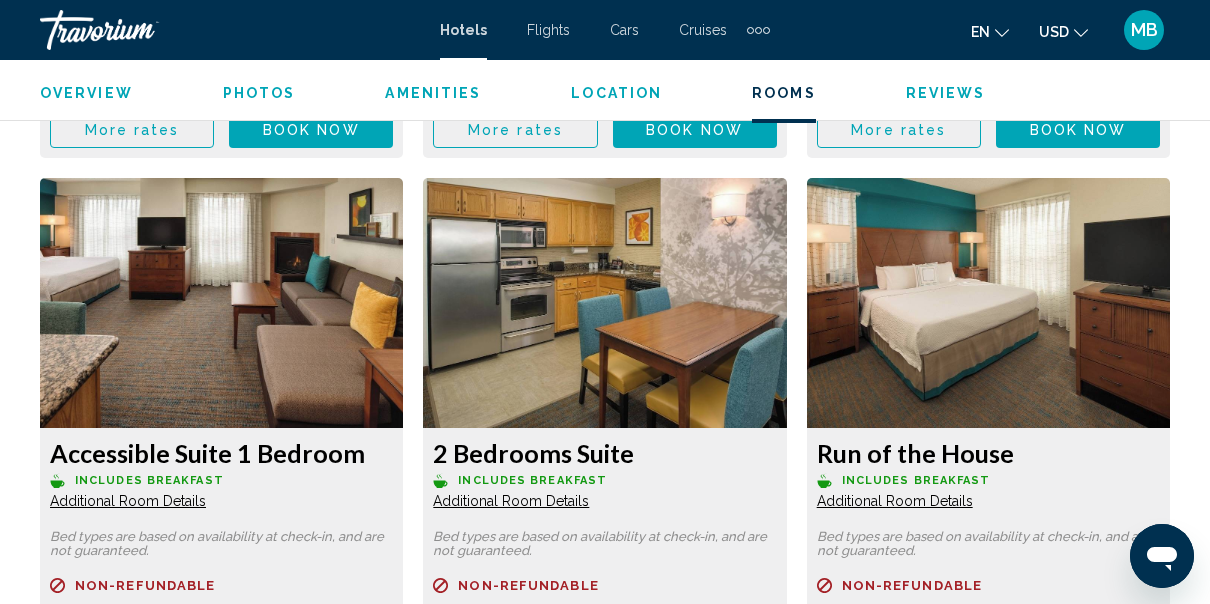 click at bounding box center [221, -421] 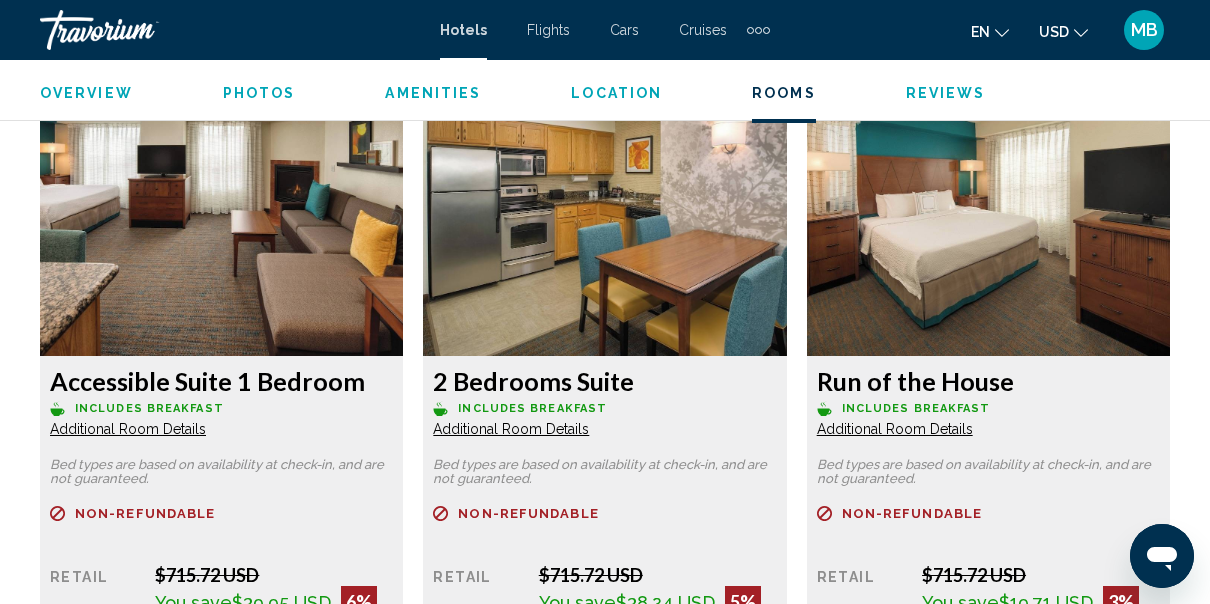 scroll, scrollTop: 3791, scrollLeft: 0, axis: vertical 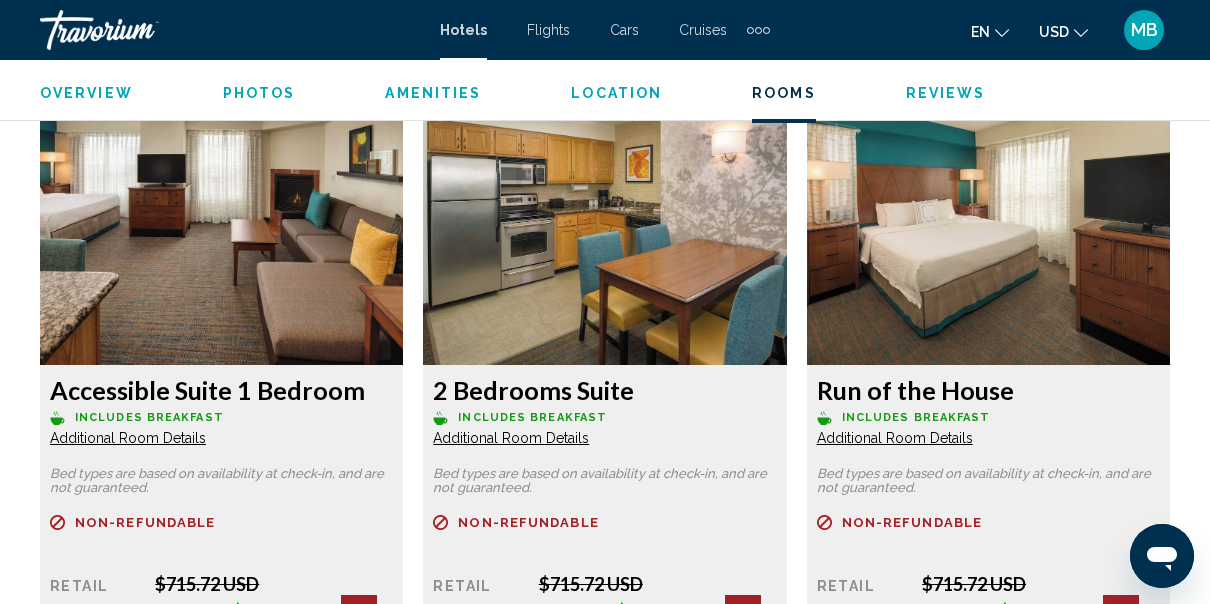 click at bounding box center [221, -484] 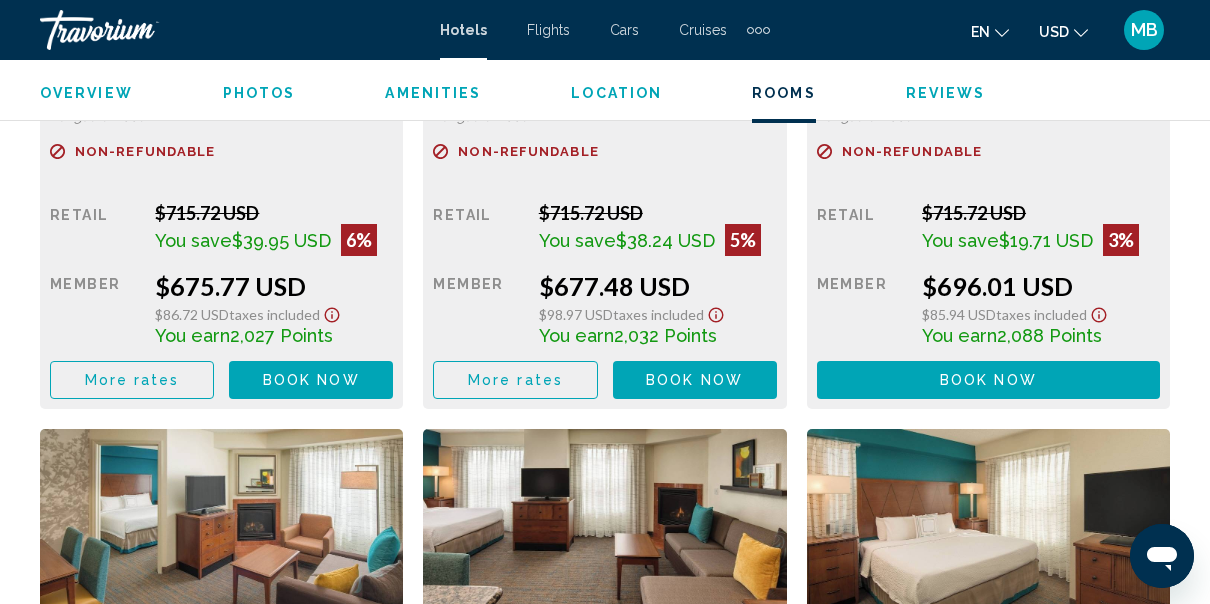 scroll, scrollTop: 4163, scrollLeft: 0, axis: vertical 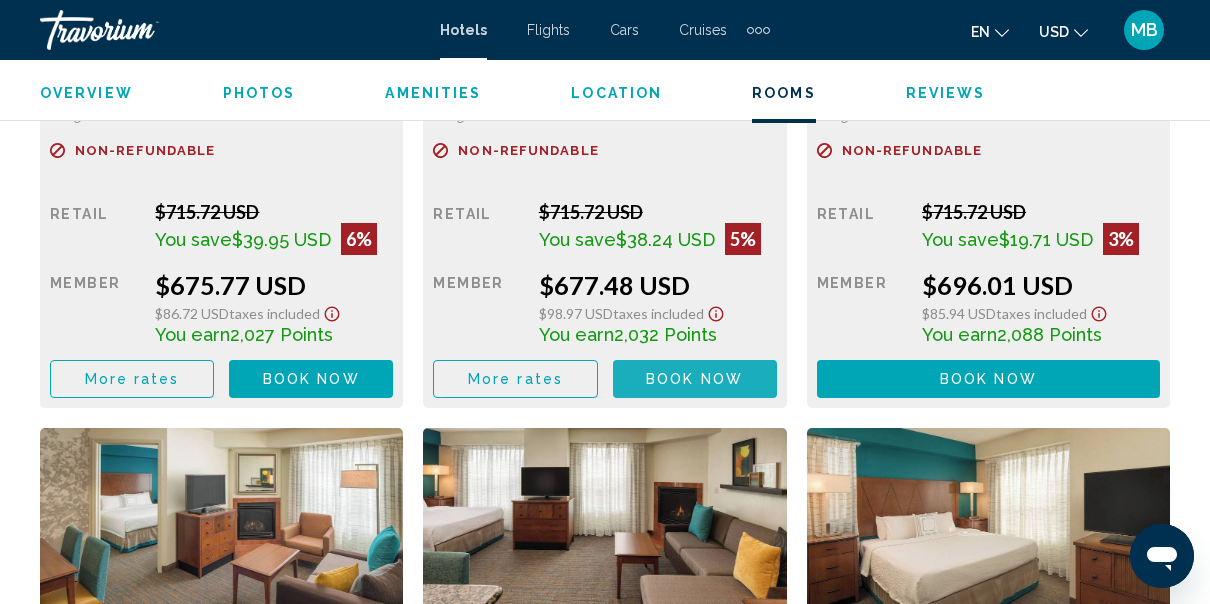click on "Book now" at bounding box center (311, -305) 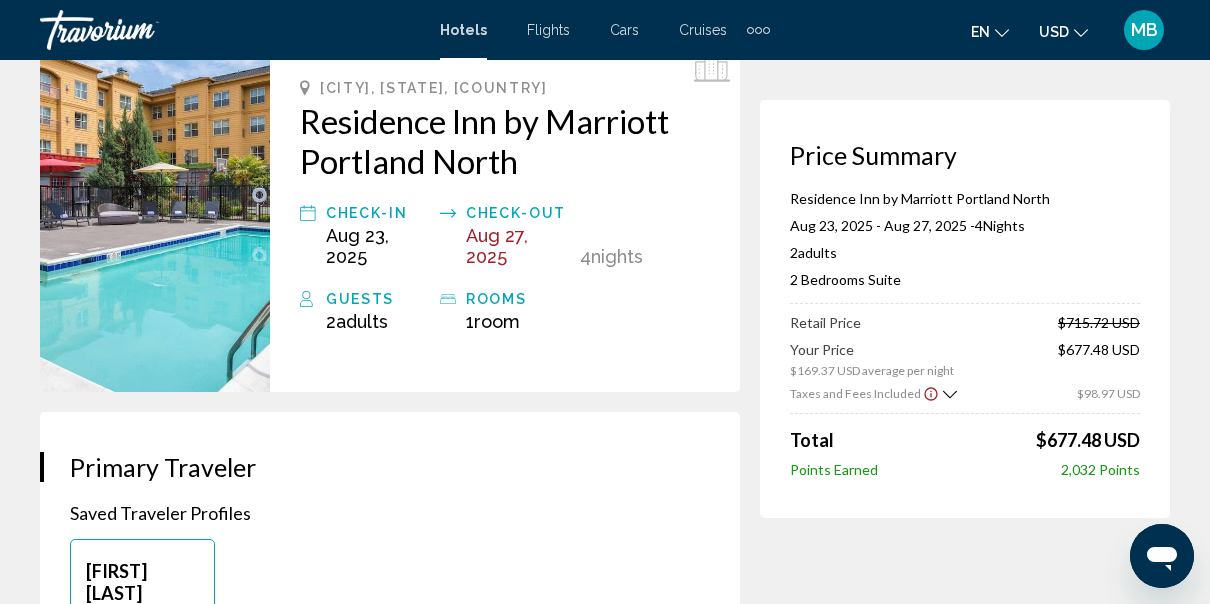 scroll, scrollTop: 110, scrollLeft: 0, axis: vertical 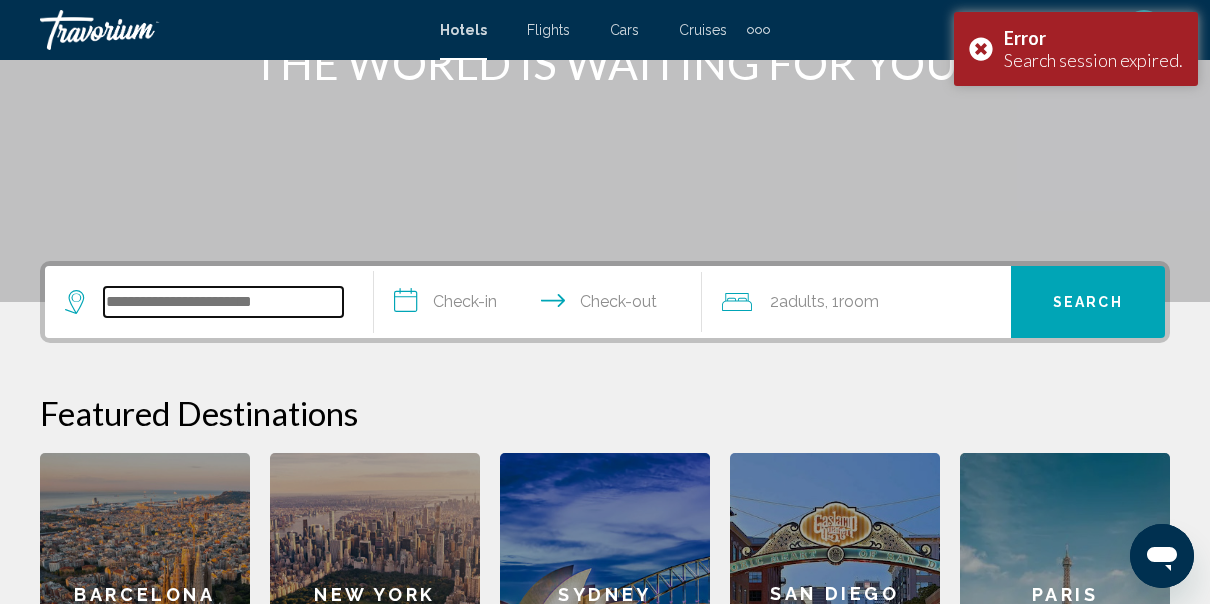 click at bounding box center (223, 302) 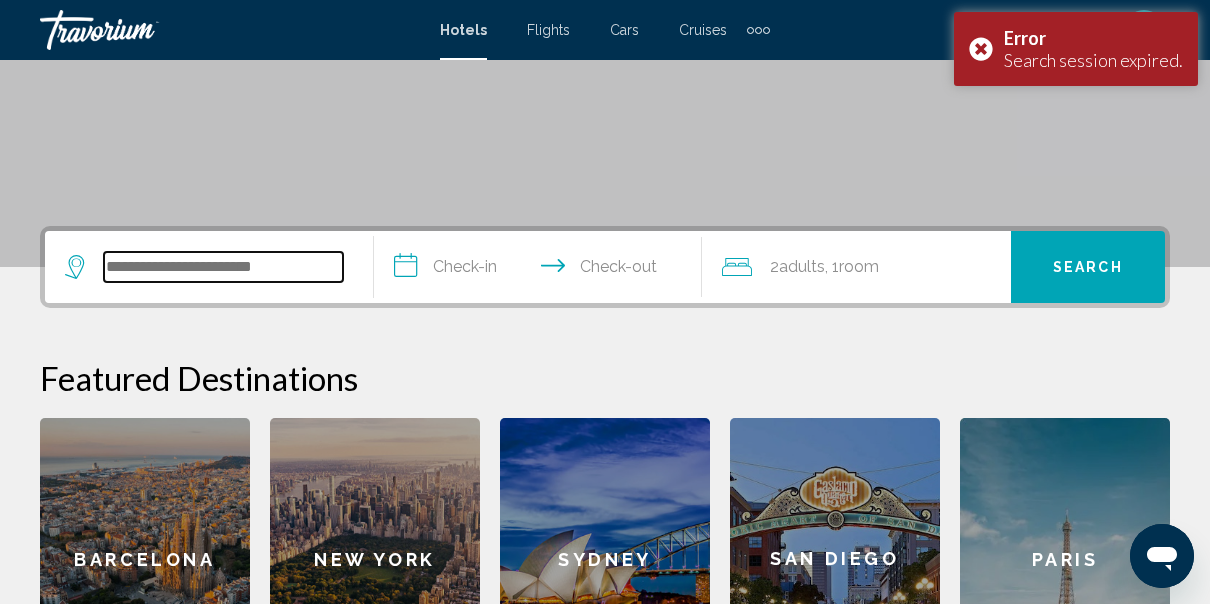 scroll, scrollTop: 494, scrollLeft: 0, axis: vertical 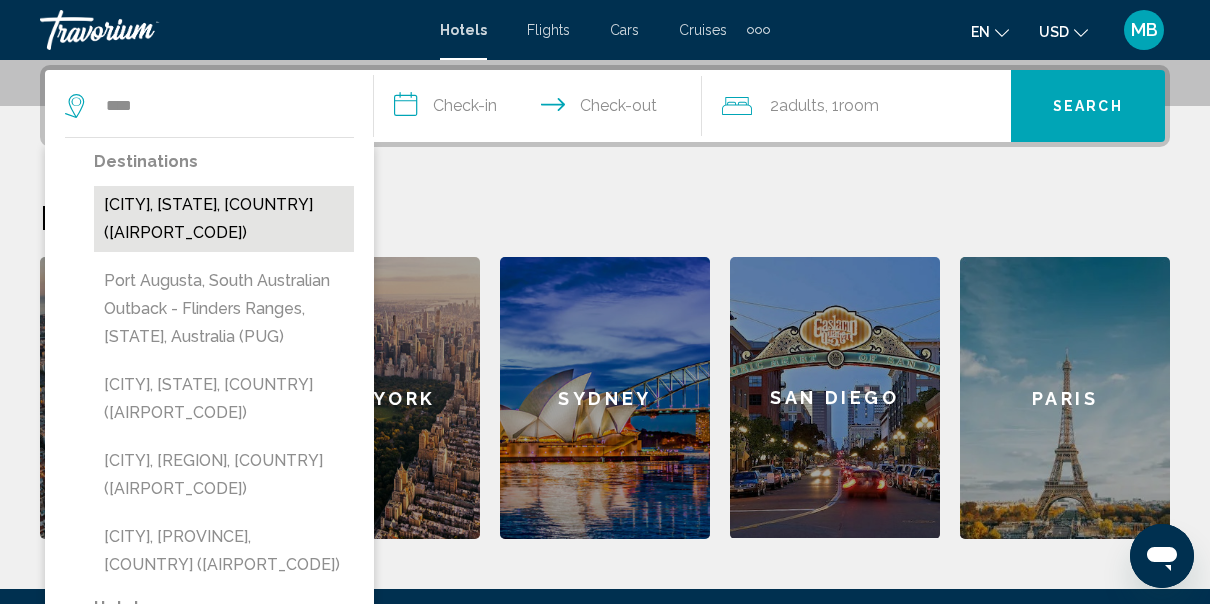 click on "[CITY], [STATE], [COUNTRY] ([AIRPORT_CODE])" at bounding box center [224, 219] 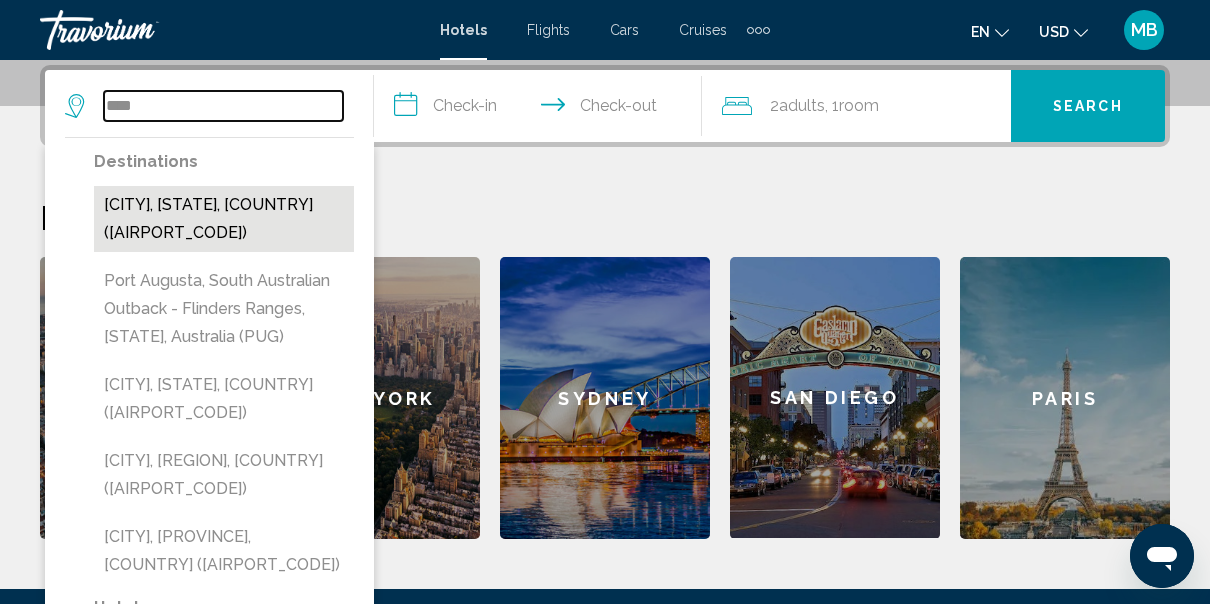 type on "**********" 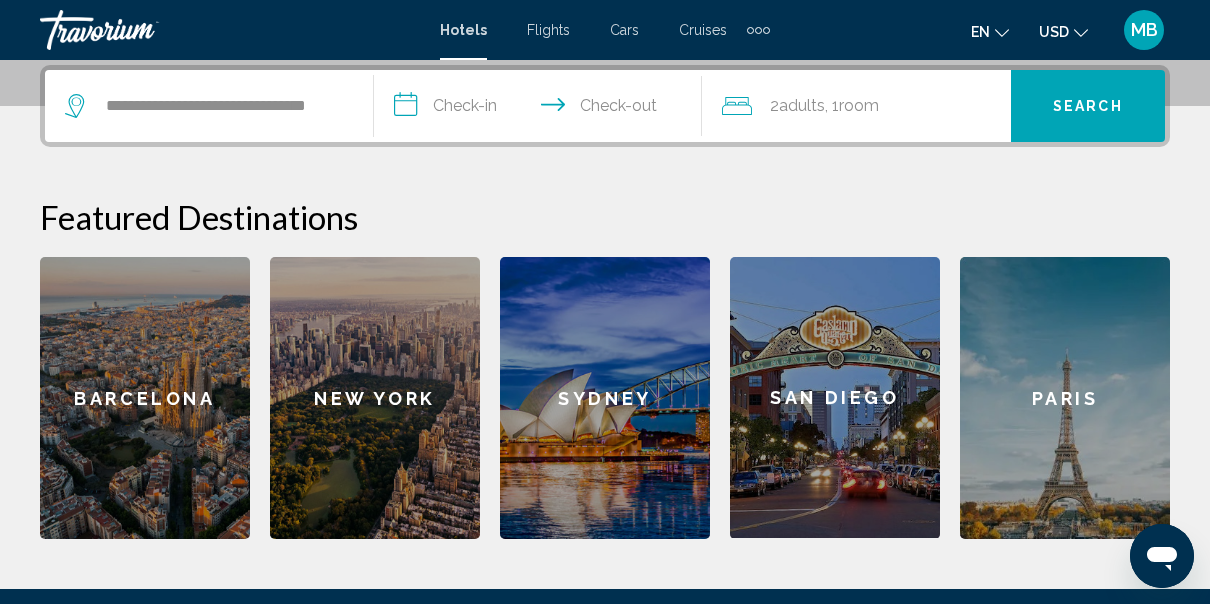 click on "**********" at bounding box center [542, 109] 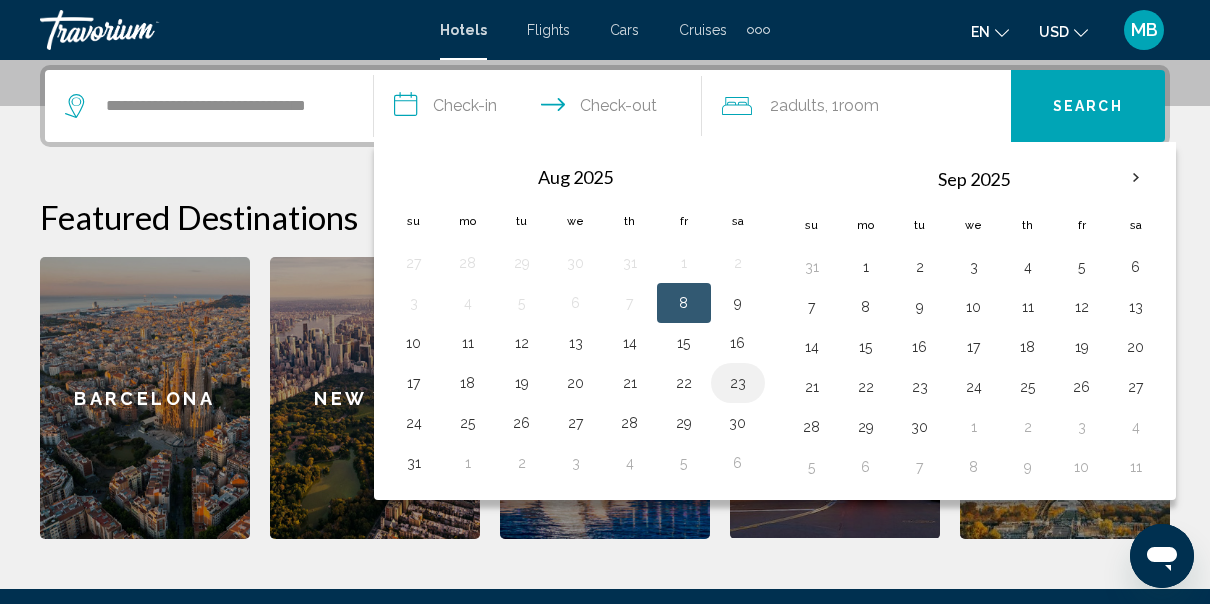 click on "23" at bounding box center [738, 383] 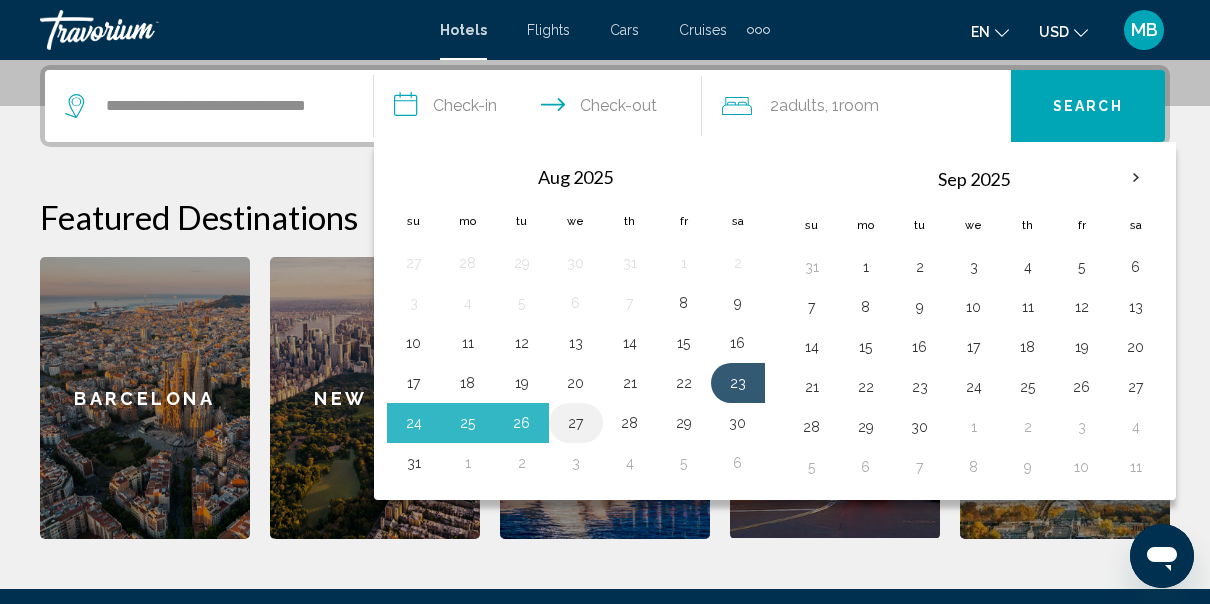 click on "27" at bounding box center (576, 423) 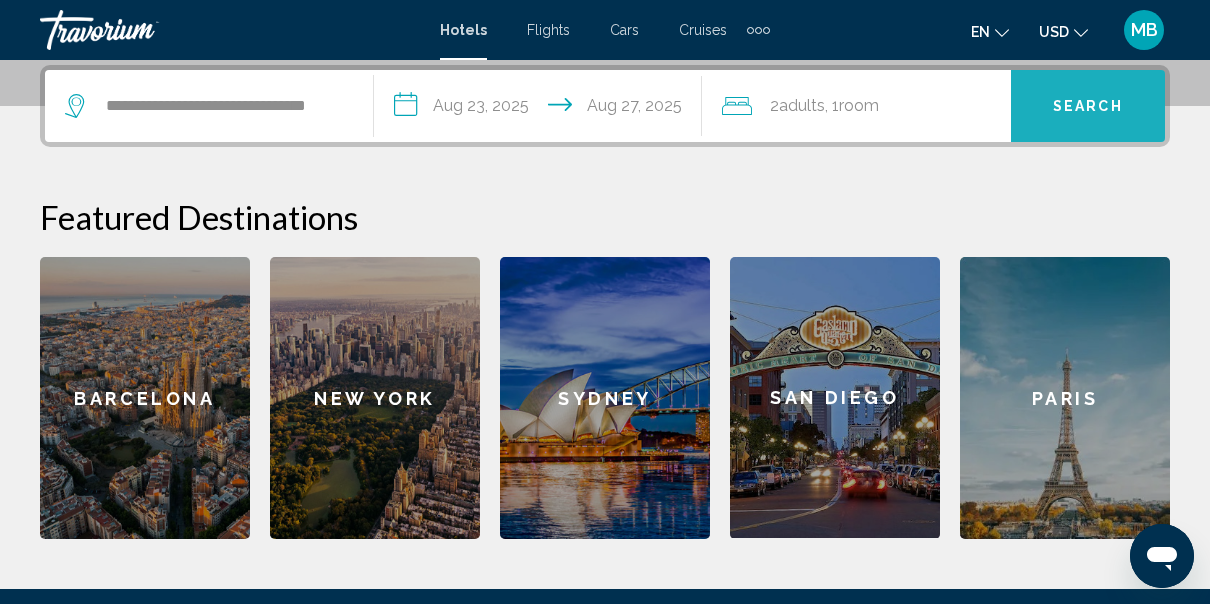 click on "Search" at bounding box center [1088, 107] 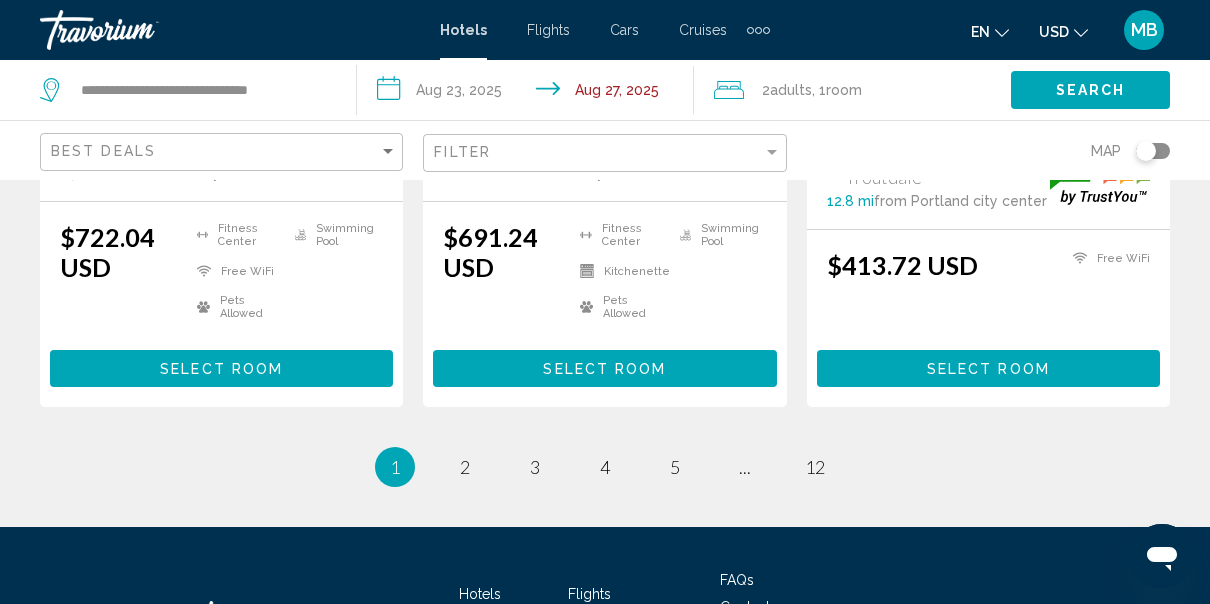 scroll, scrollTop: 2899, scrollLeft: 0, axis: vertical 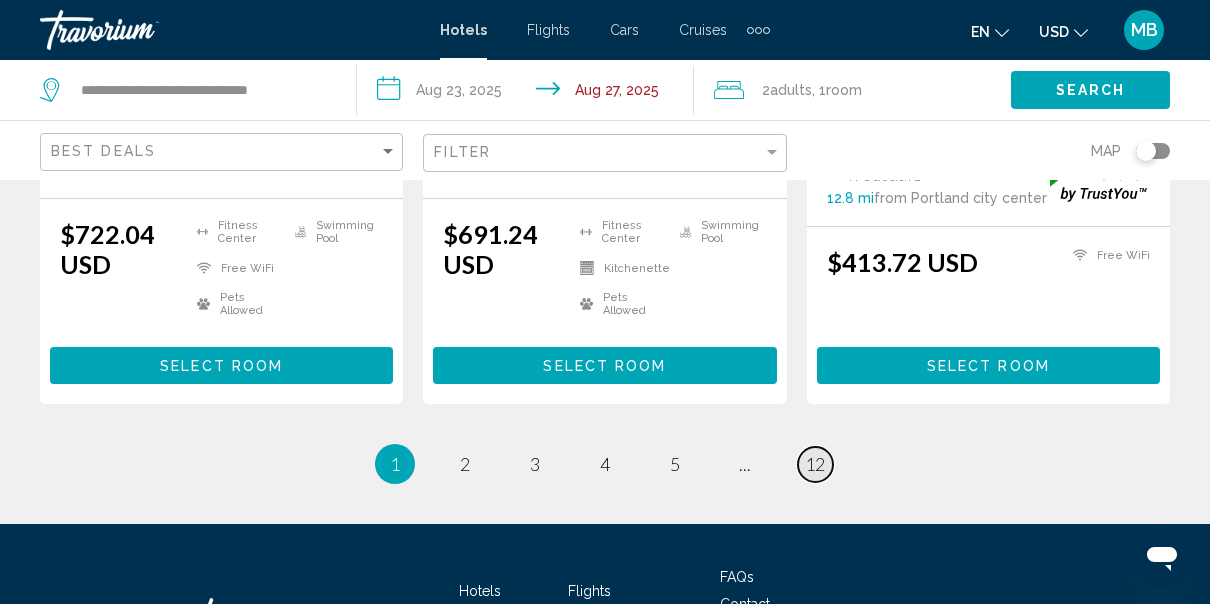 click on "page  12" at bounding box center [815, 464] 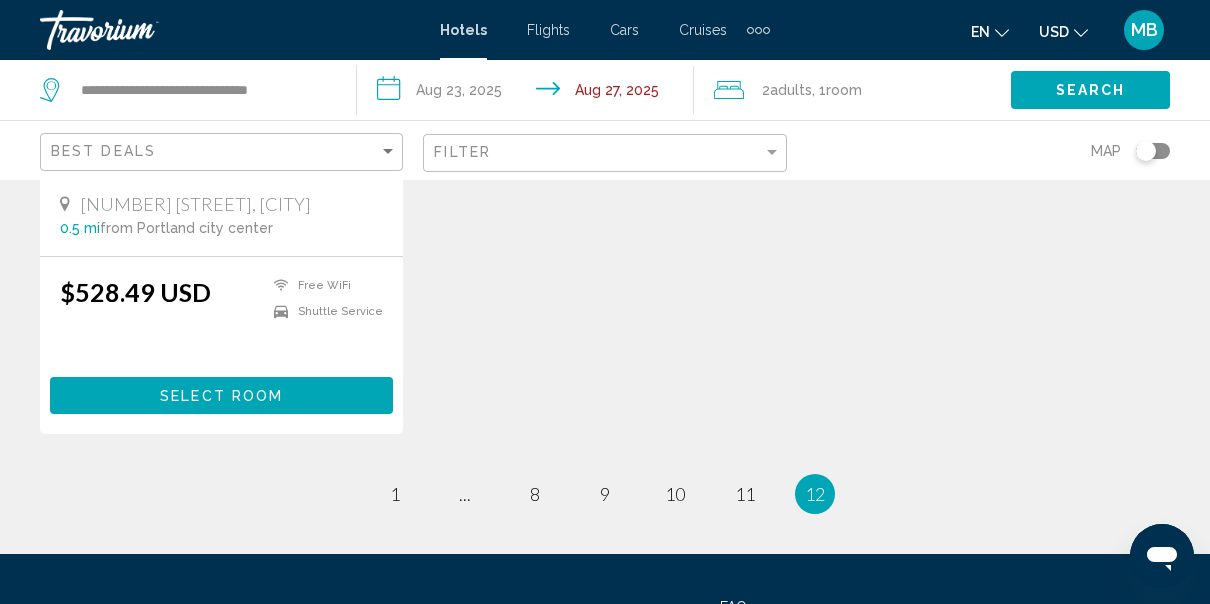 scroll, scrollTop: 505, scrollLeft: 0, axis: vertical 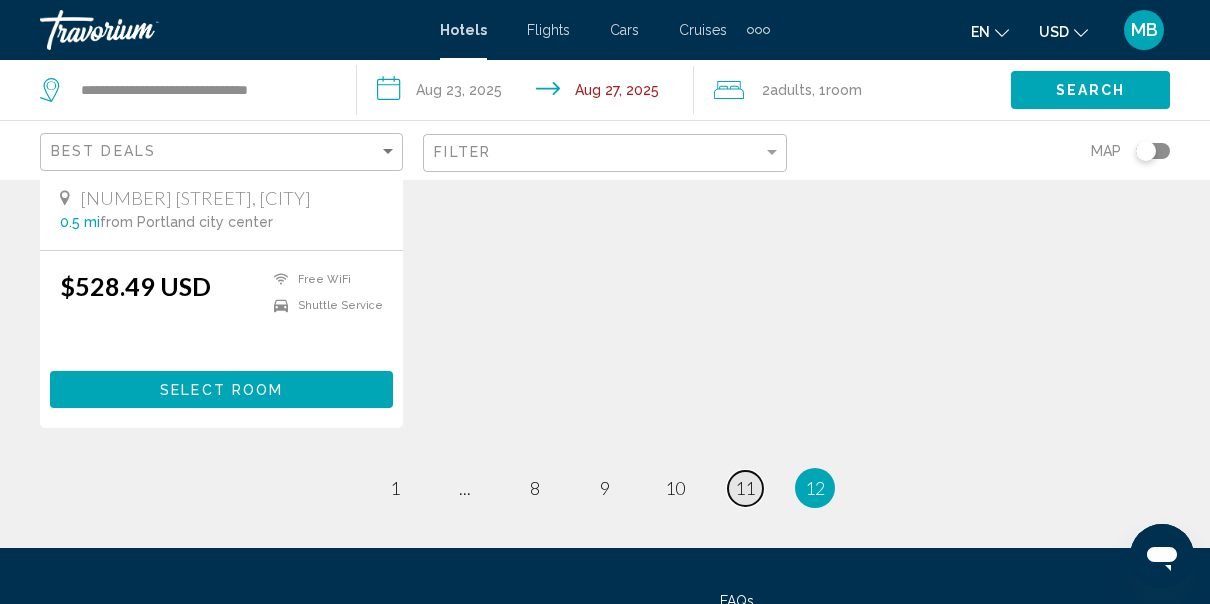click on "page  11" at bounding box center [745, 488] 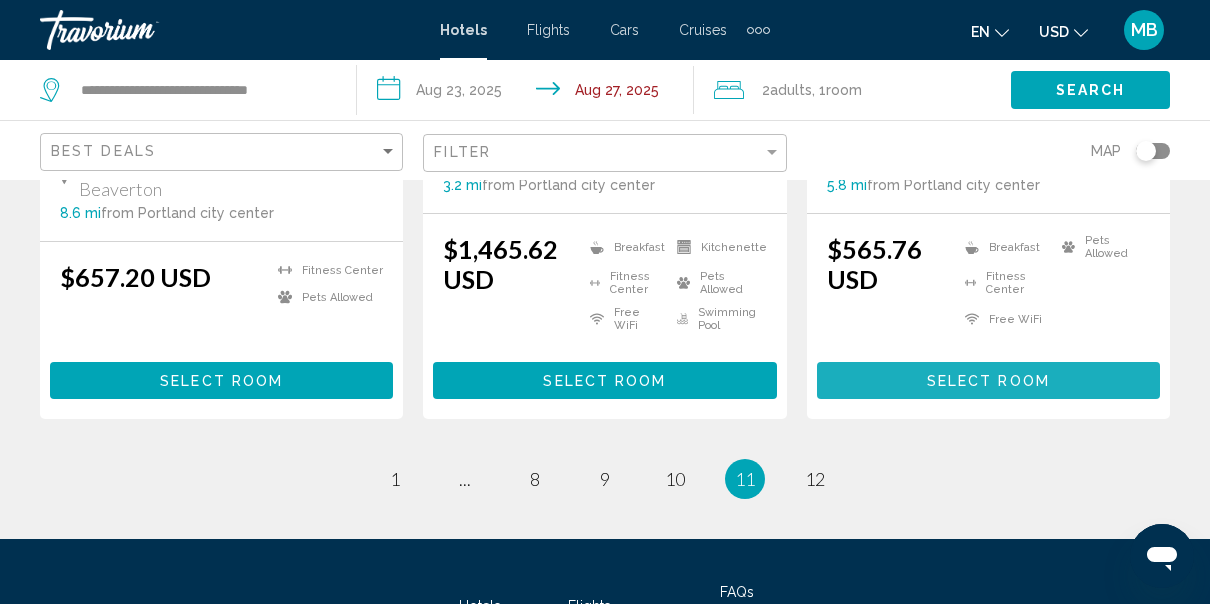scroll, scrollTop: 2794, scrollLeft: 0, axis: vertical 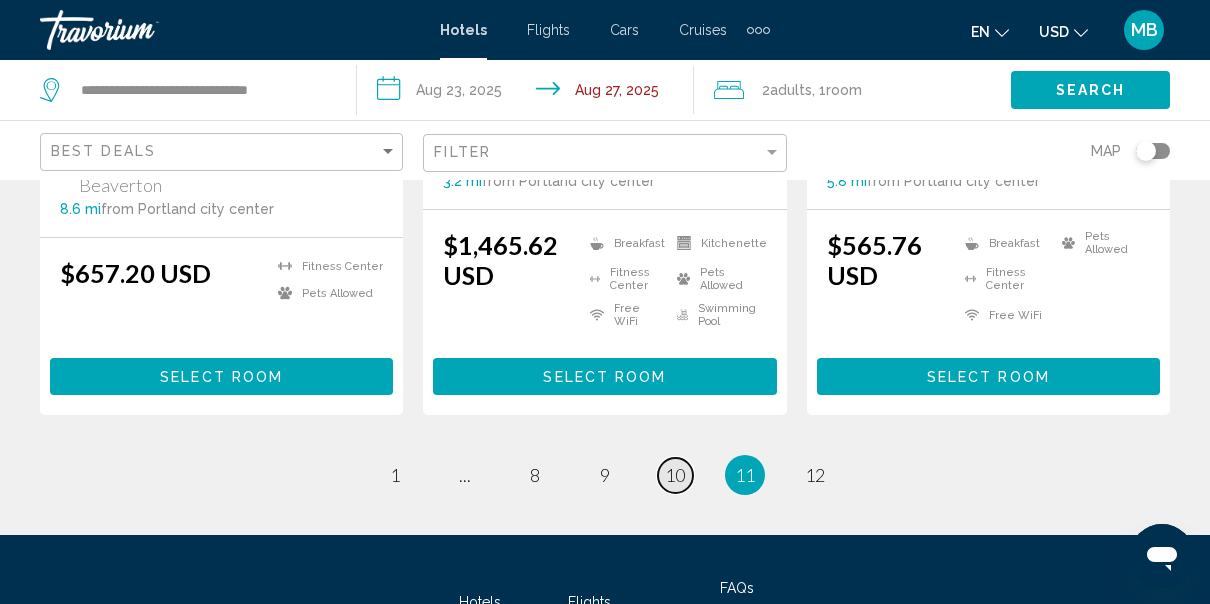 click on "10" at bounding box center [675, 475] 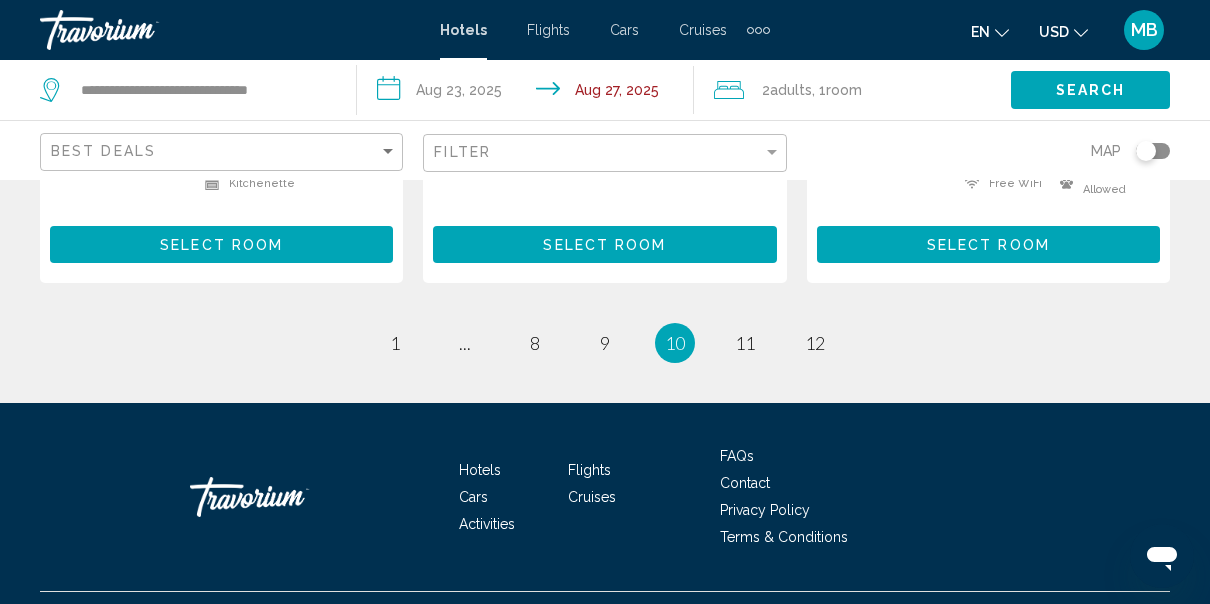scroll, scrollTop: 3113, scrollLeft: 0, axis: vertical 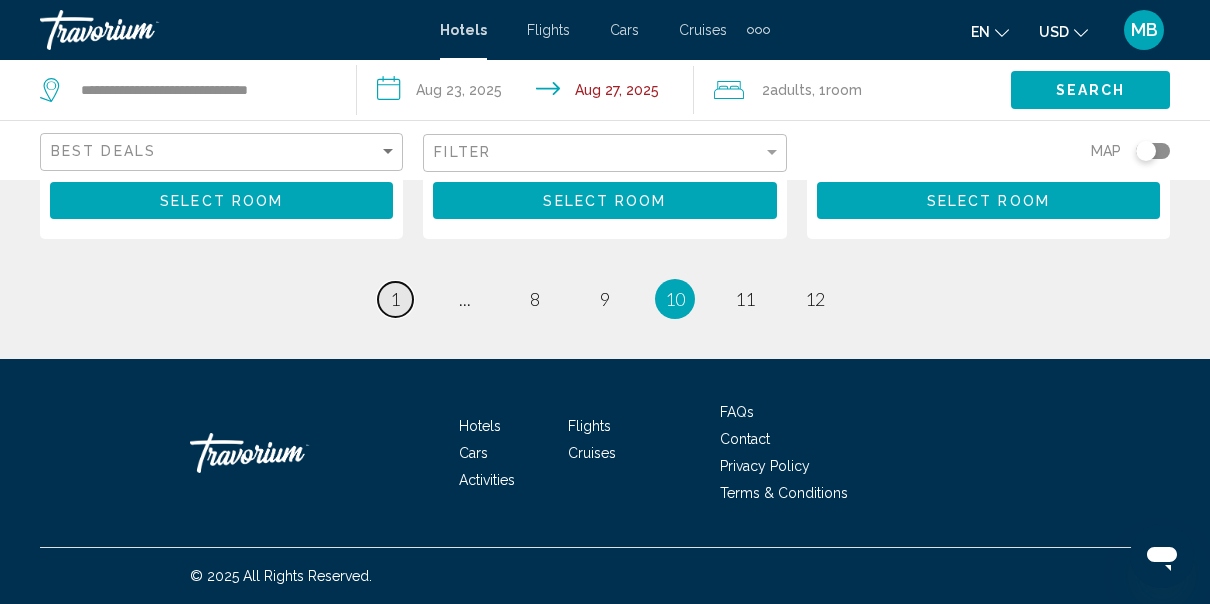click on "1" at bounding box center (395, 299) 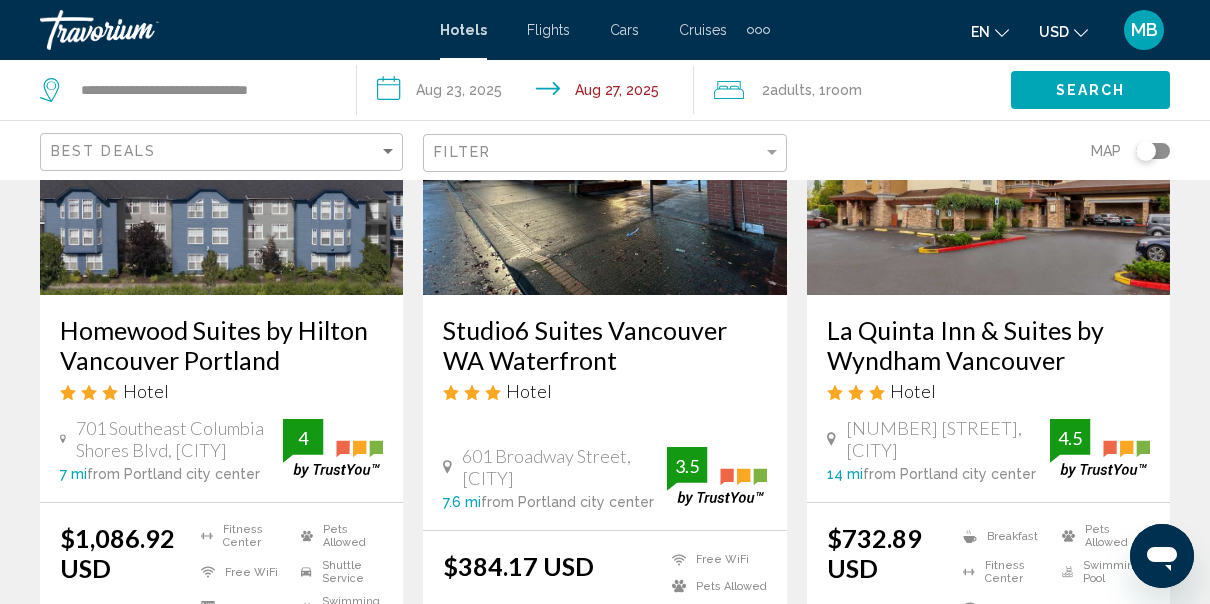 scroll, scrollTop: 1050, scrollLeft: 0, axis: vertical 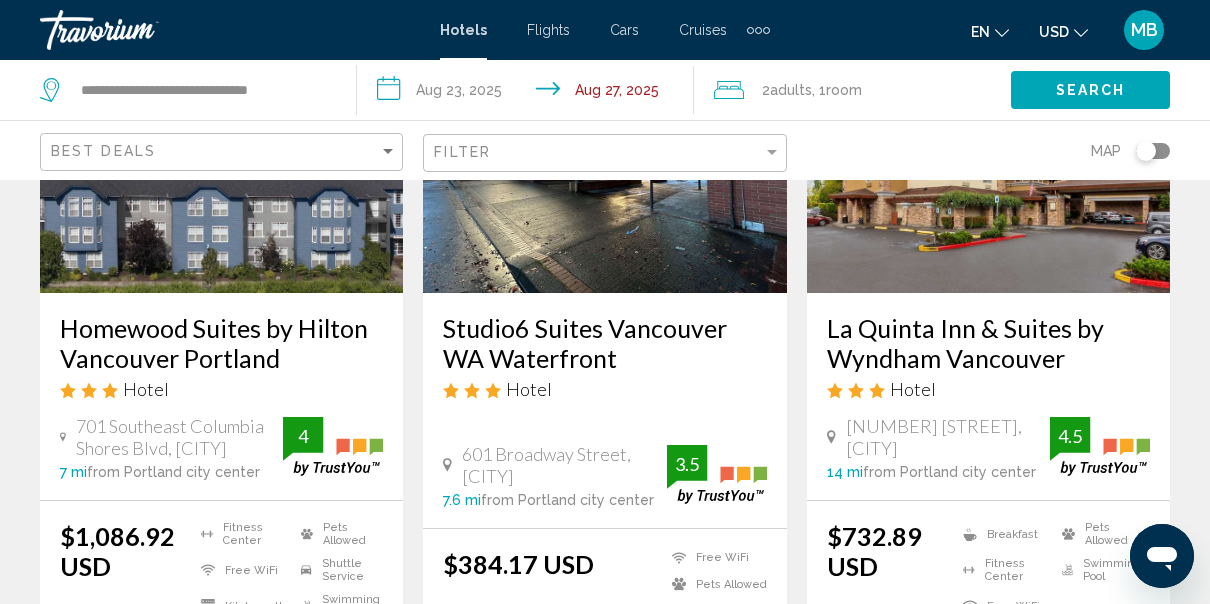 click at bounding box center (221, 133) 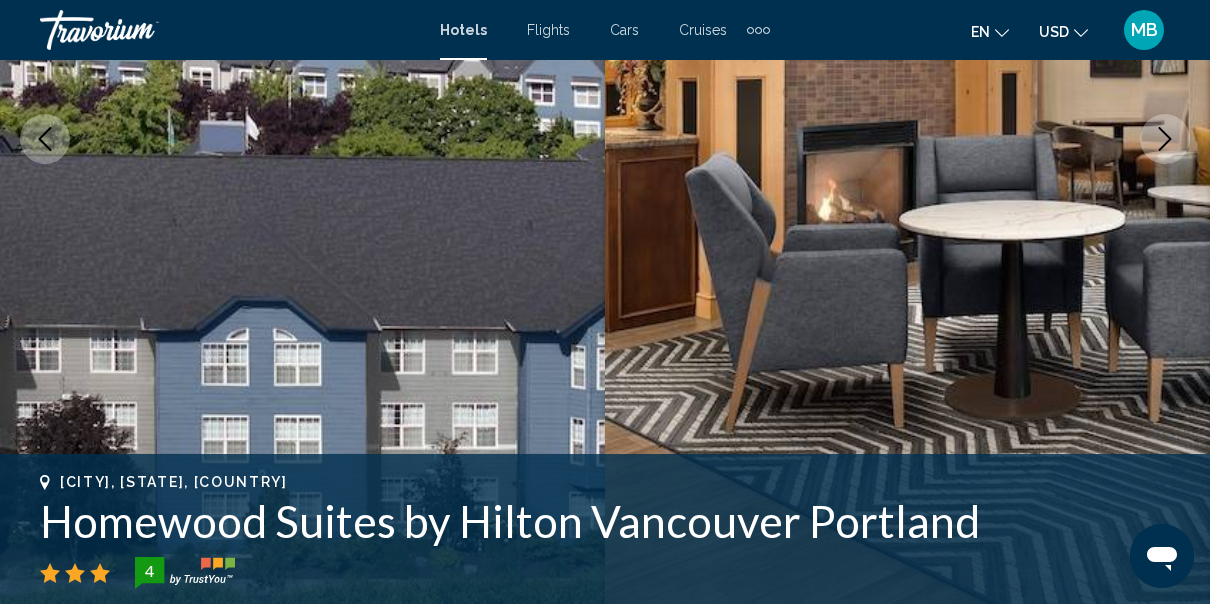 scroll, scrollTop: 337, scrollLeft: 0, axis: vertical 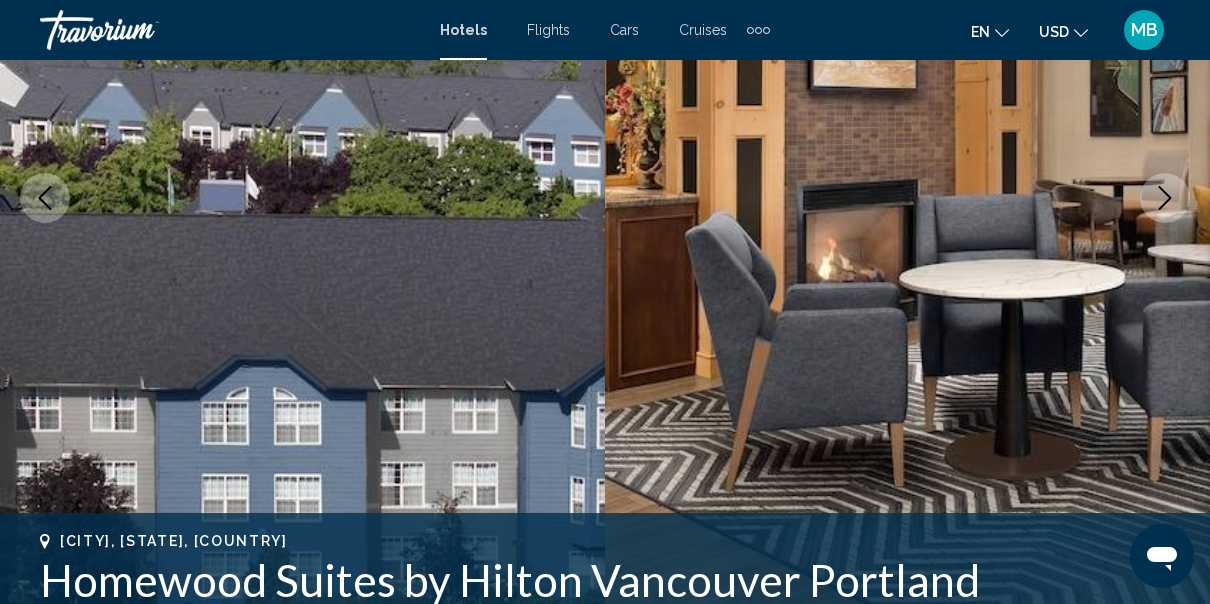 click at bounding box center (1165, 198) 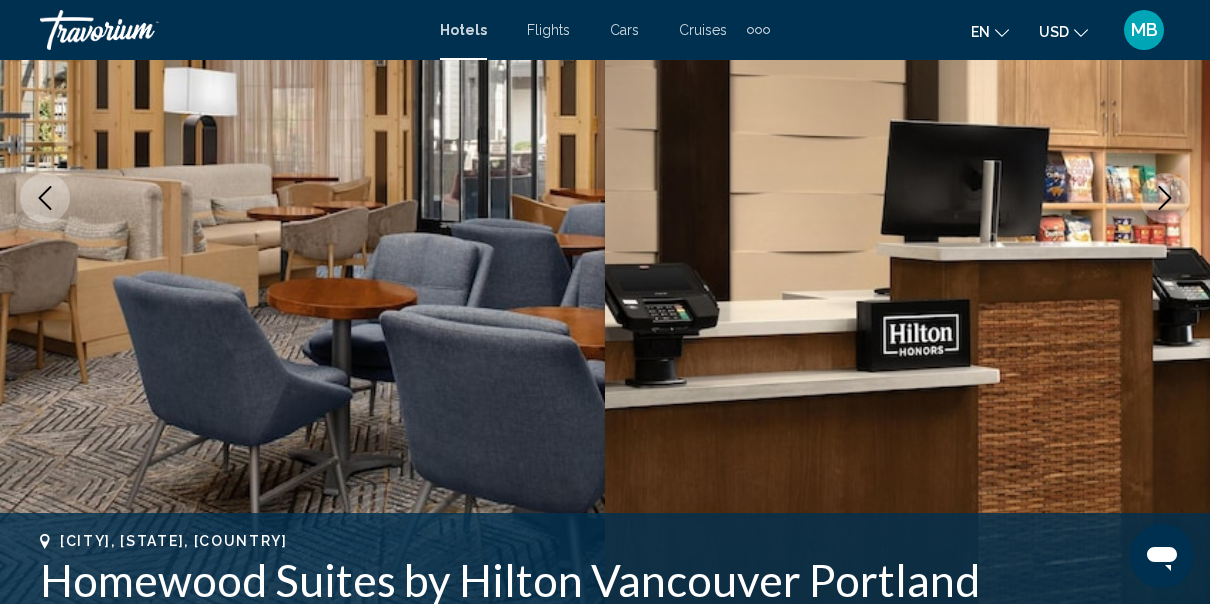 click at bounding box center [1165, 198] 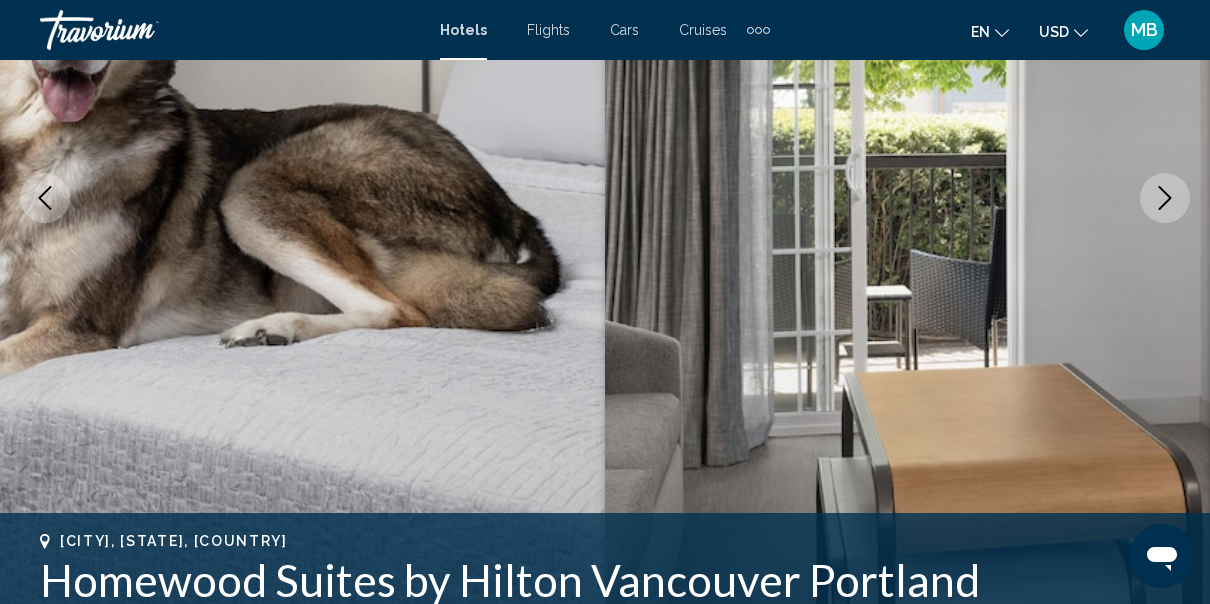 click at bounding box center (1165, 198) 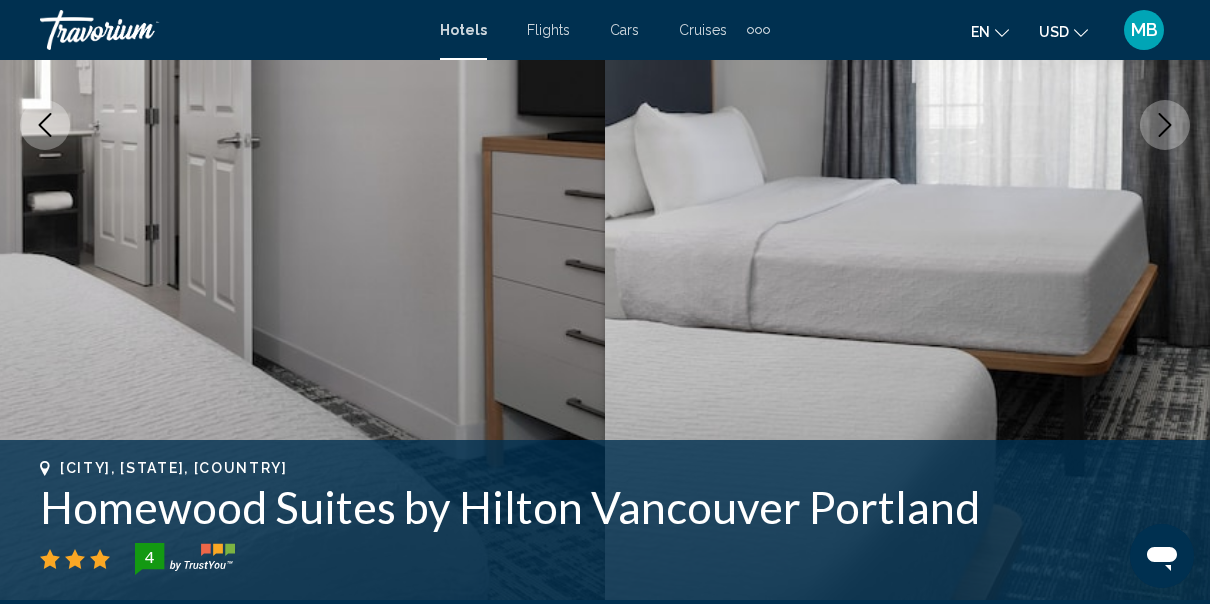 scroll, scrollTop: 412, scrollLeft: 0, axis: vertical 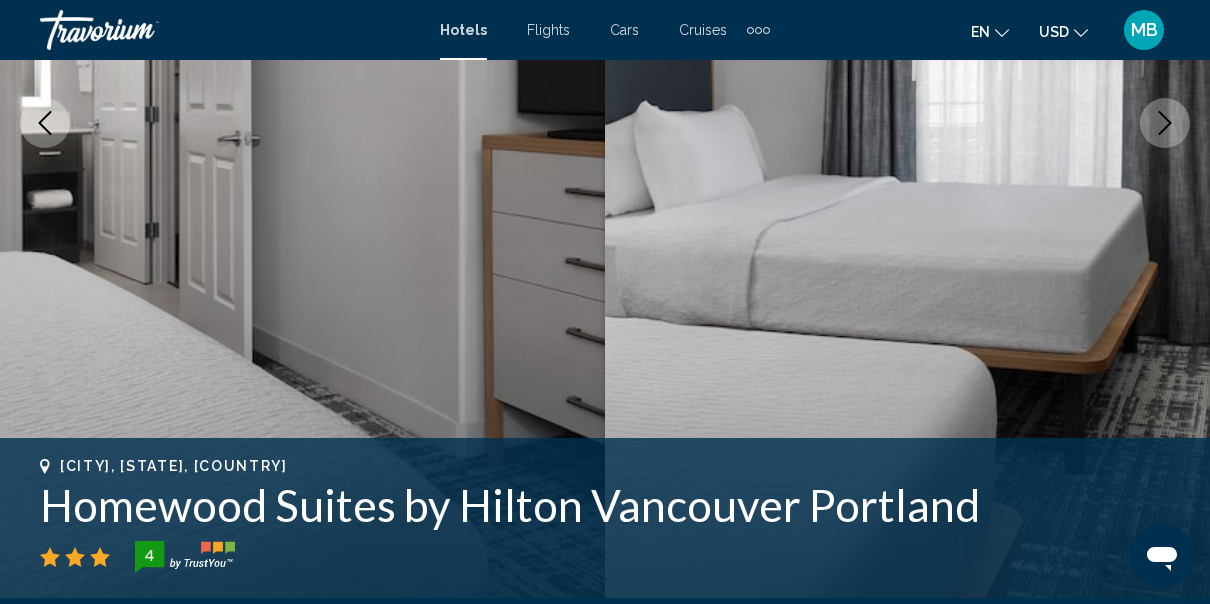 click at bounding box center (1165, 123) 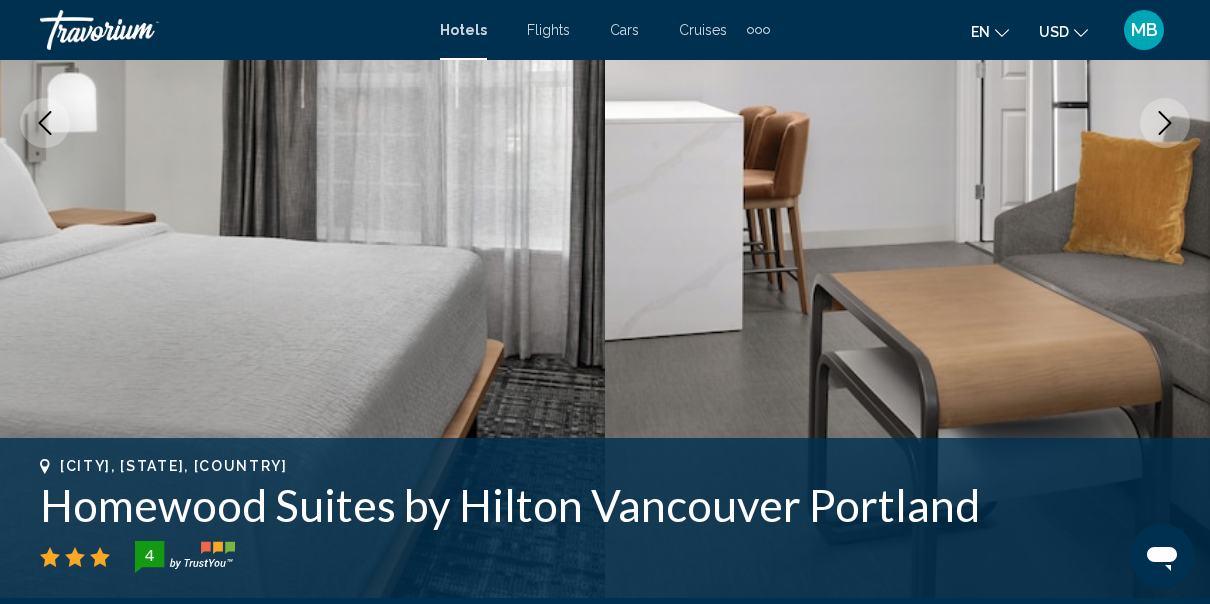 click at bounding box center [1165, 123] 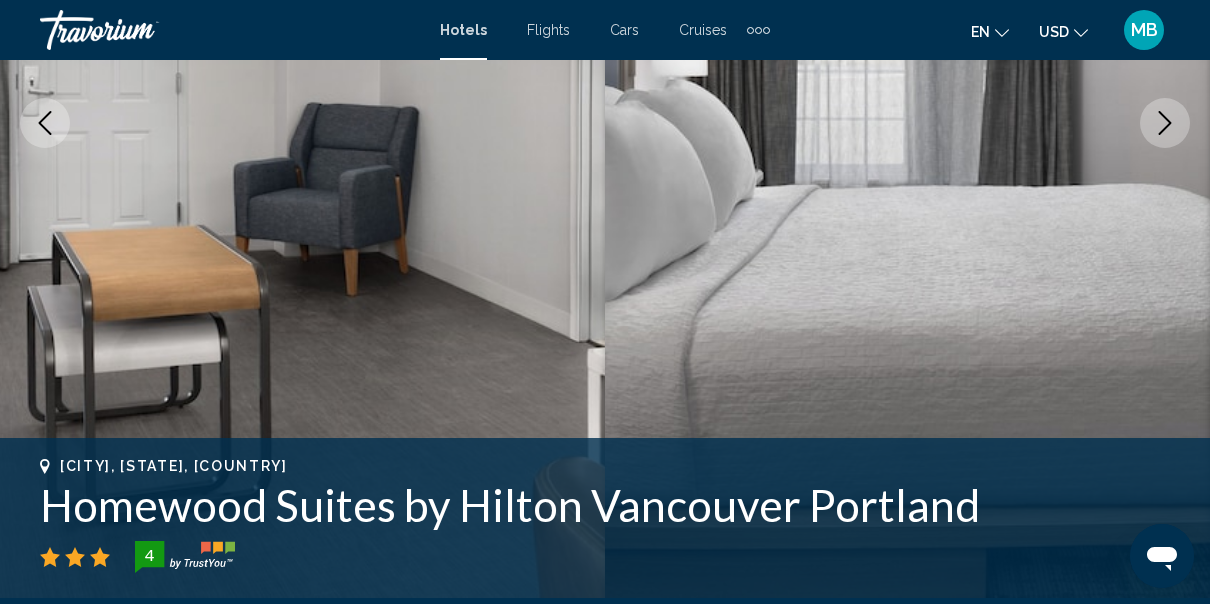 click at bounding box center [1165, 123] 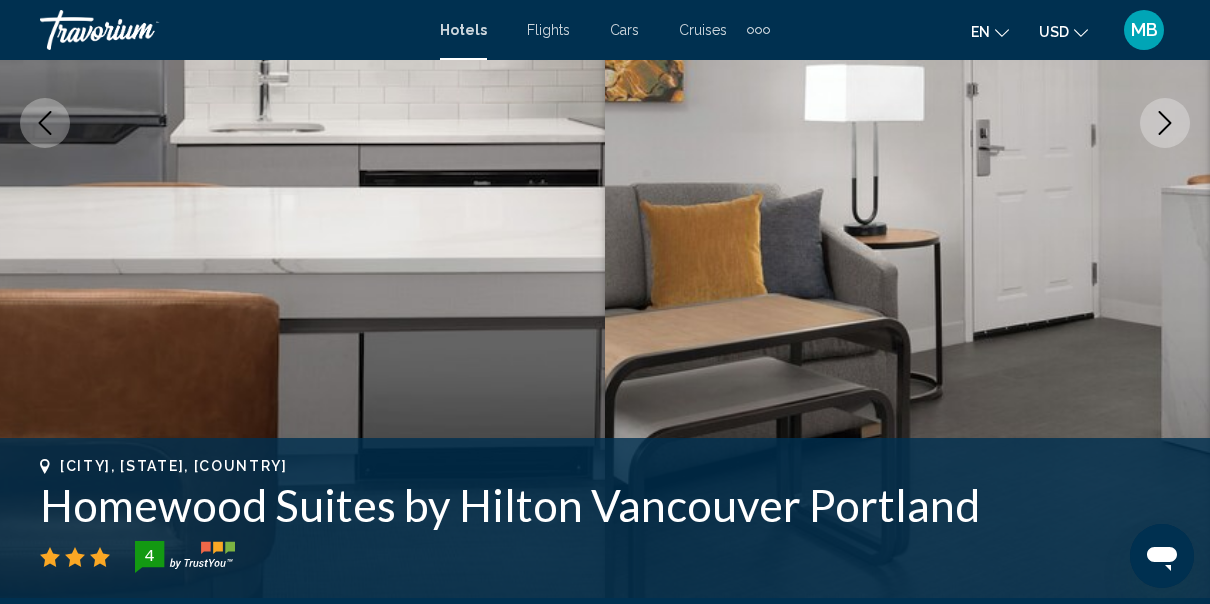 click at bounding box center [1165, 123] 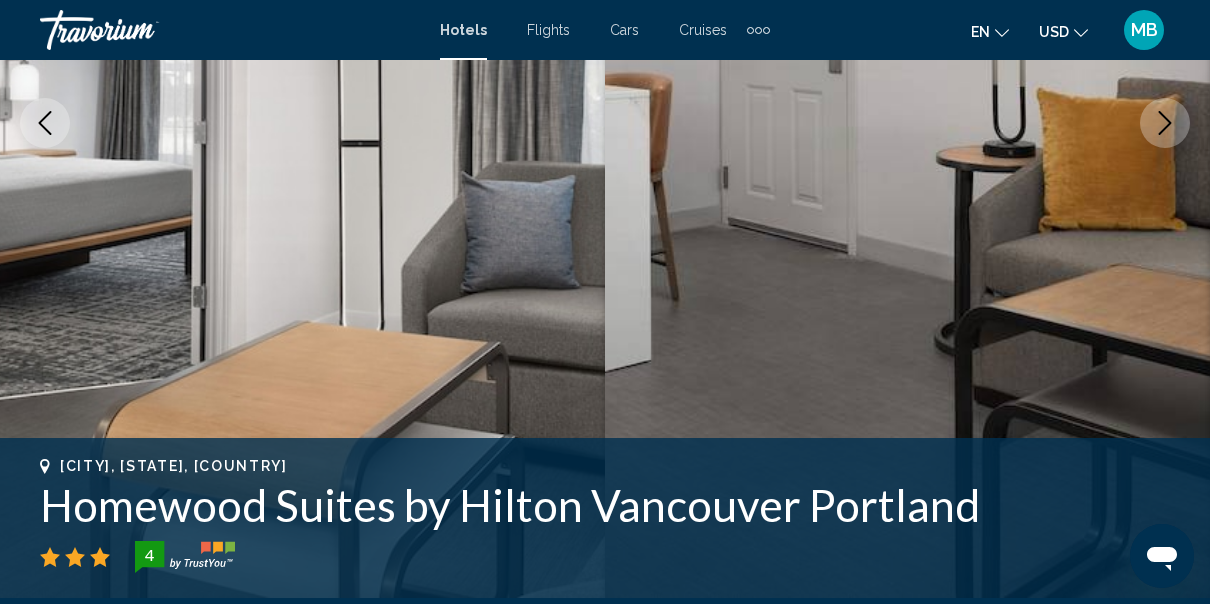 click at bounding box center [907, 123] 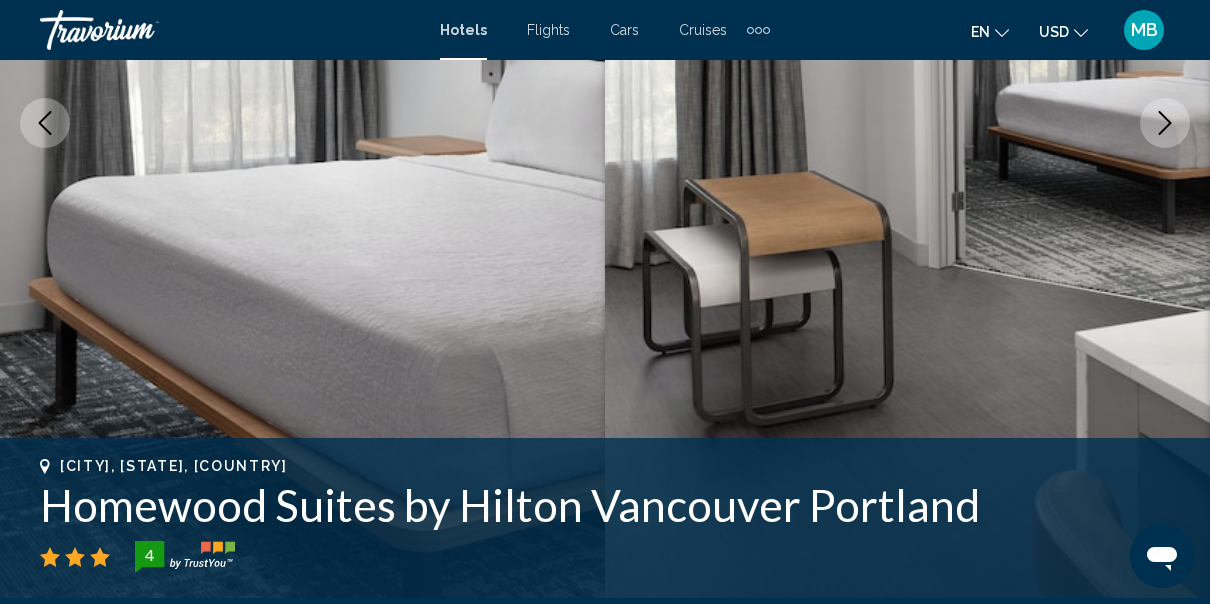 click at bounding box center [1165, 123] 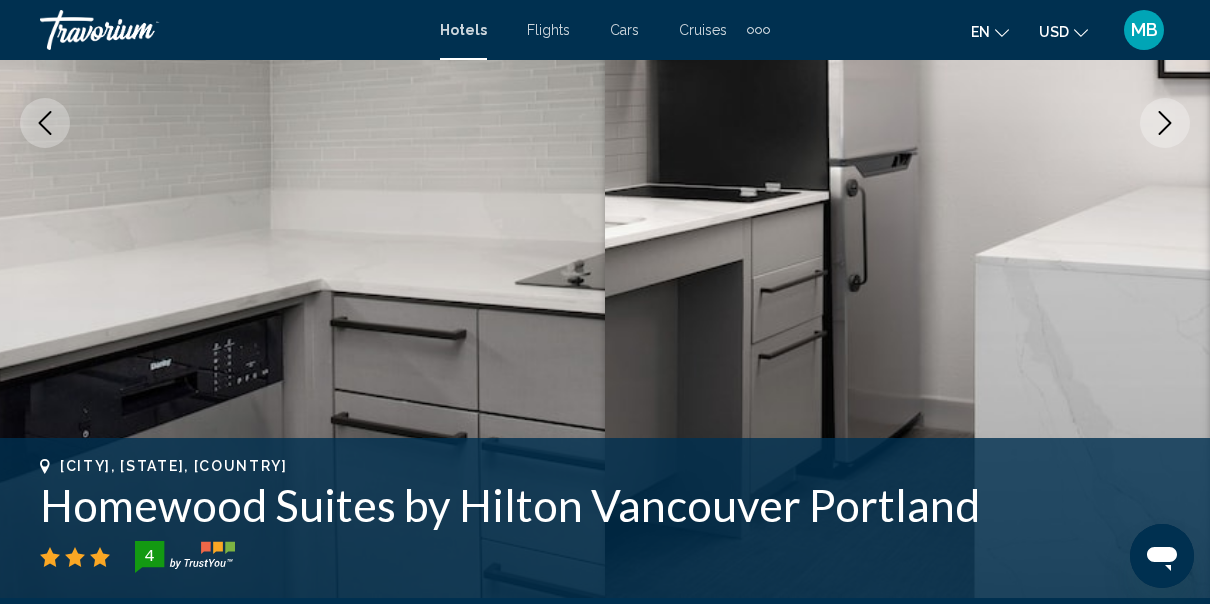 click at bounding box center [1165, 123] 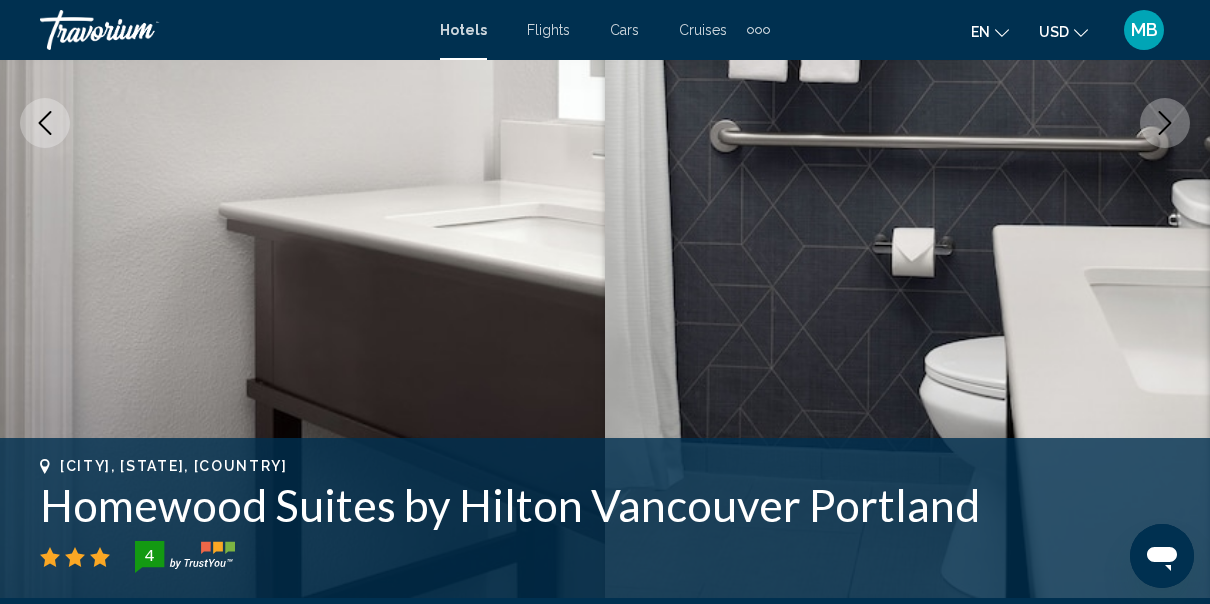 click at bounding box center (907, 123) 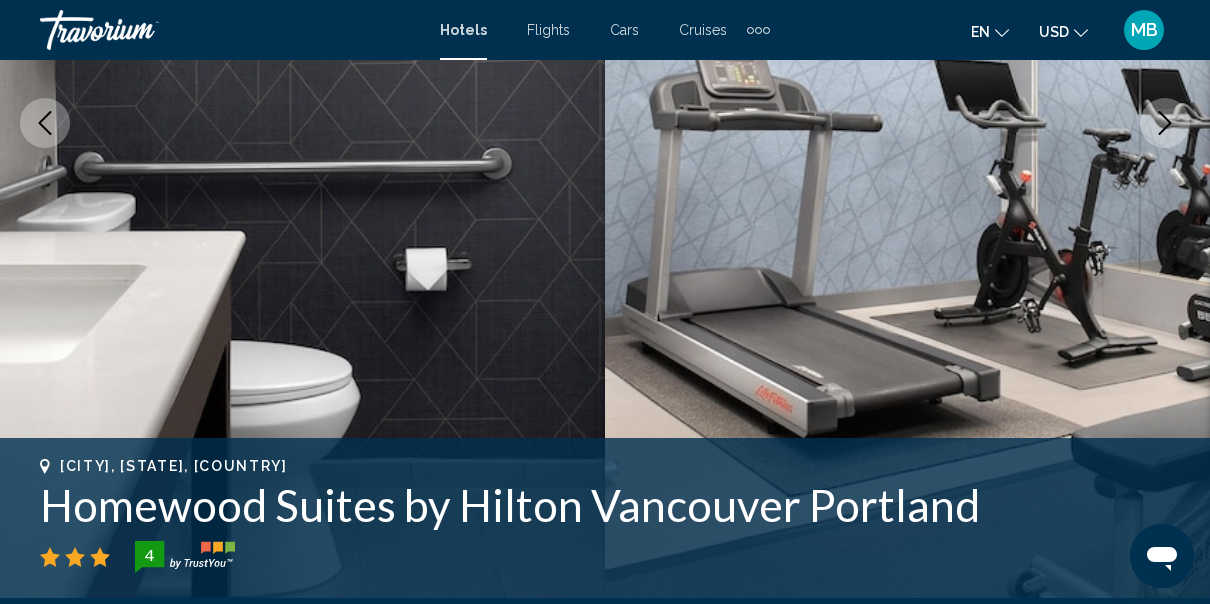 click at bounding box center (1165, 123) 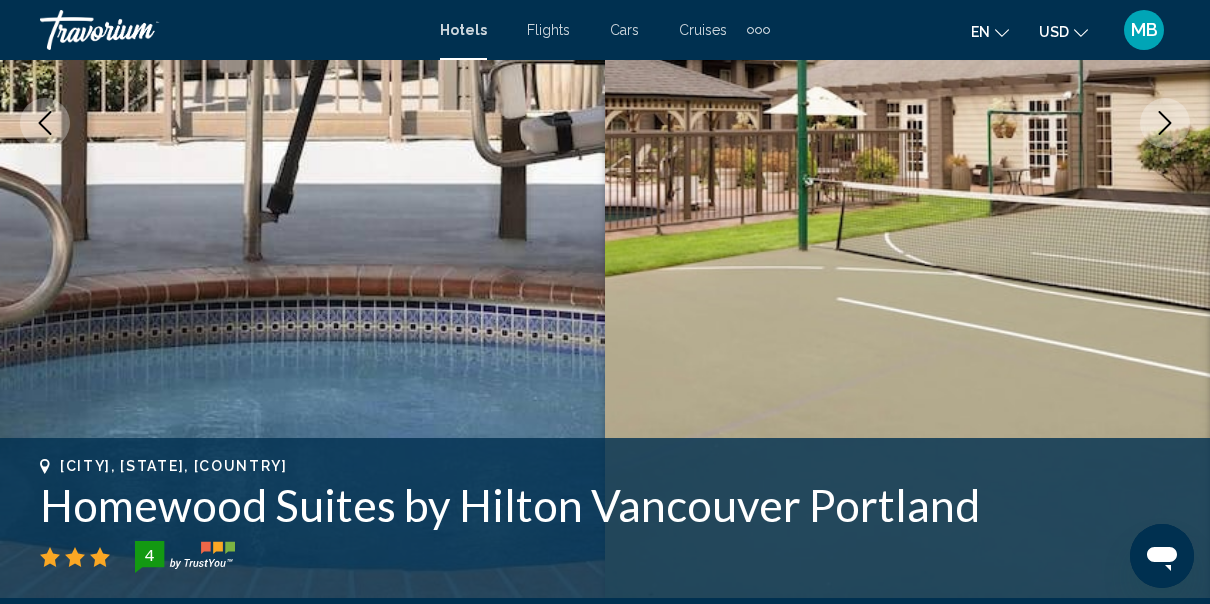 click at bounding box center [1165, 123] 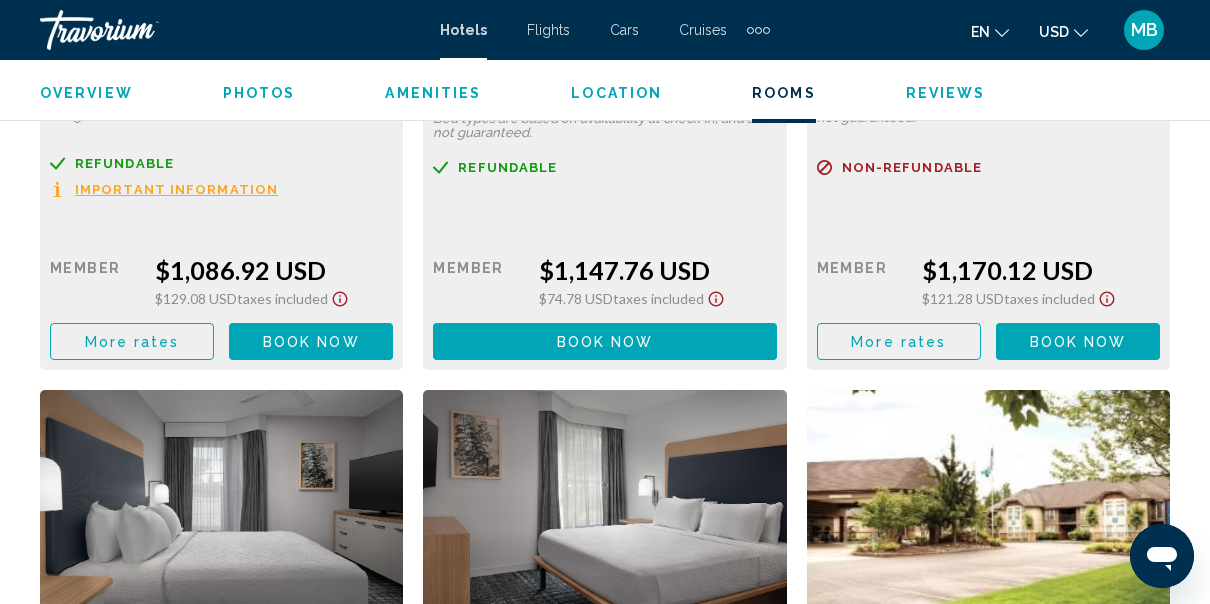 scroll, scrollTop: 4772, scrollLeft: 0, axis: vertical 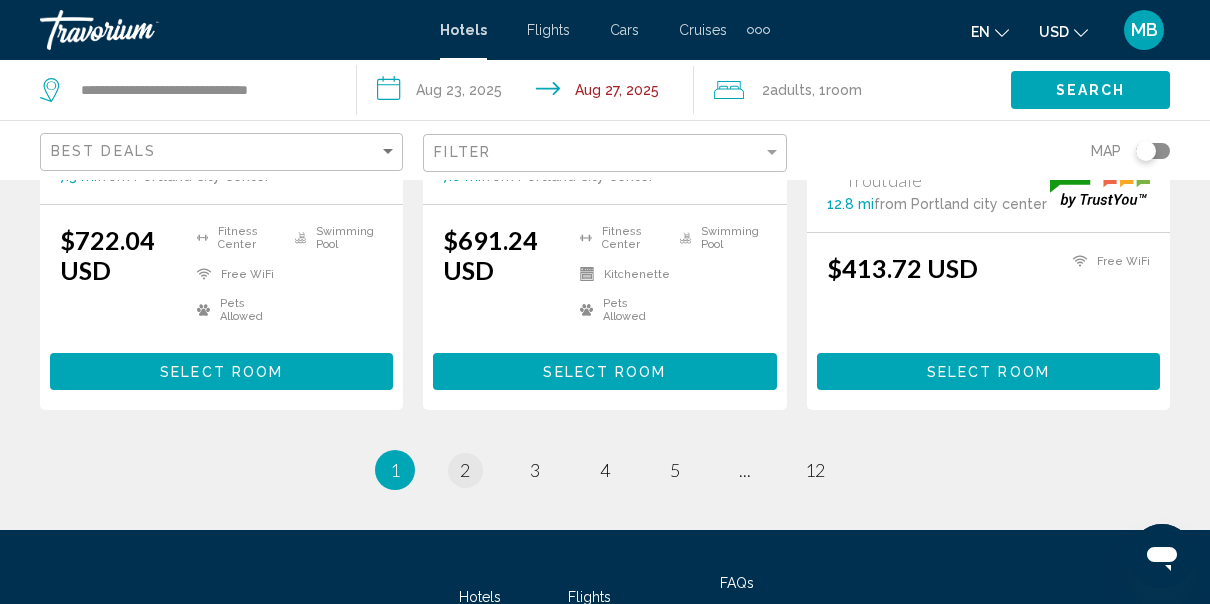 click on "page  2" at bounding box center [465, 470] 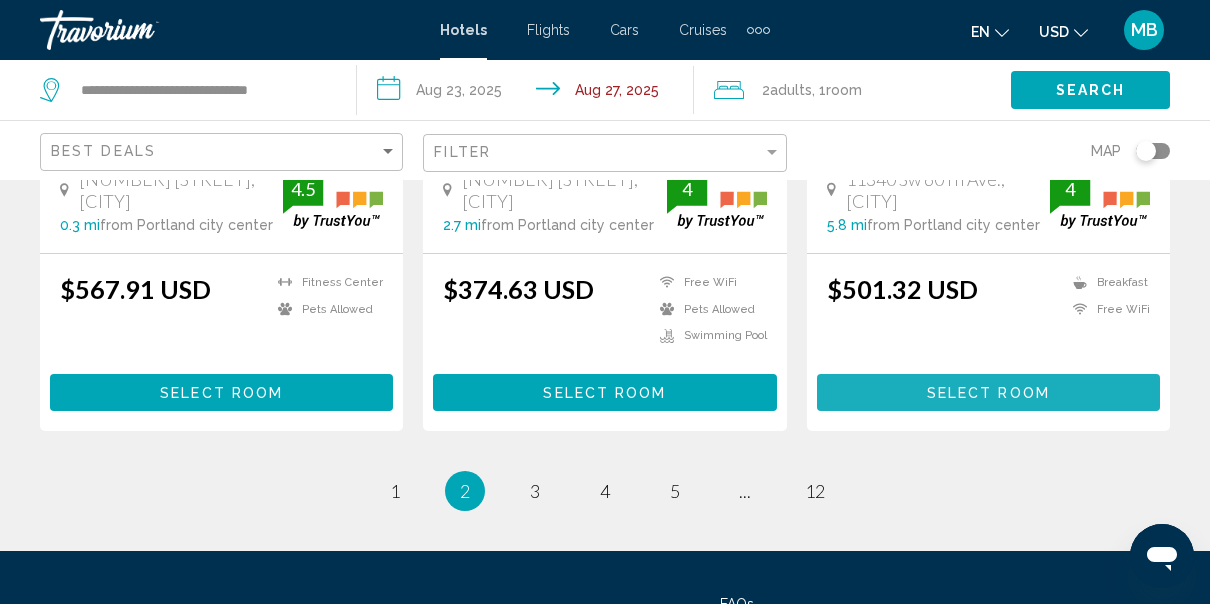 scroll, scrollTop: 2877, scrollLeft: 0, axis: vertical 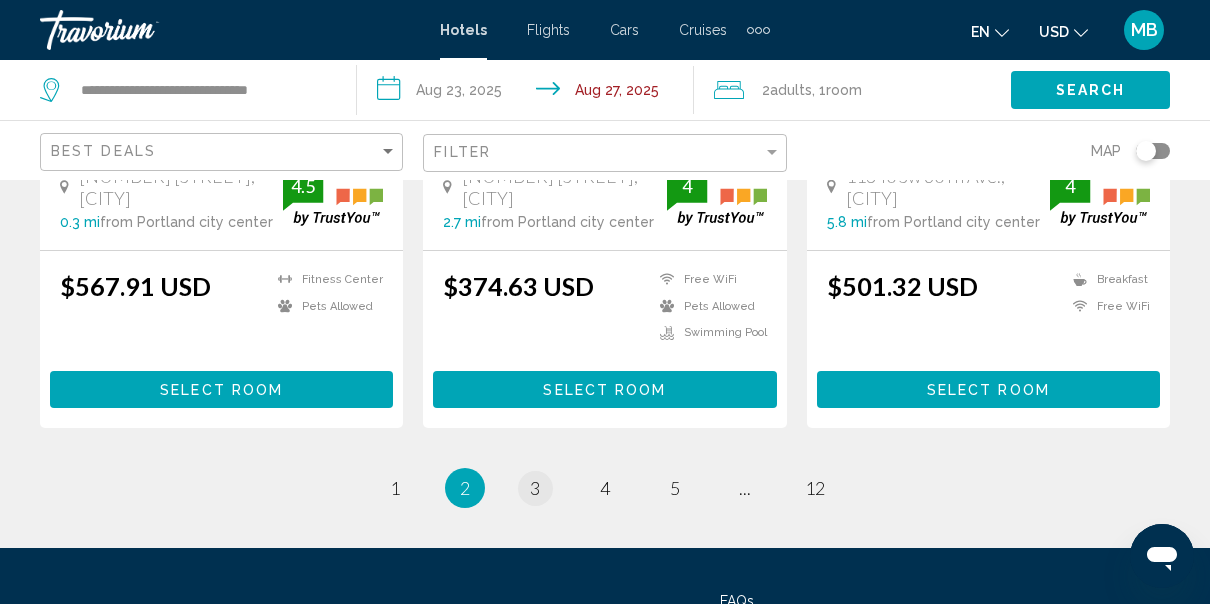 click on "page  3" at bounding box center (535, 488) 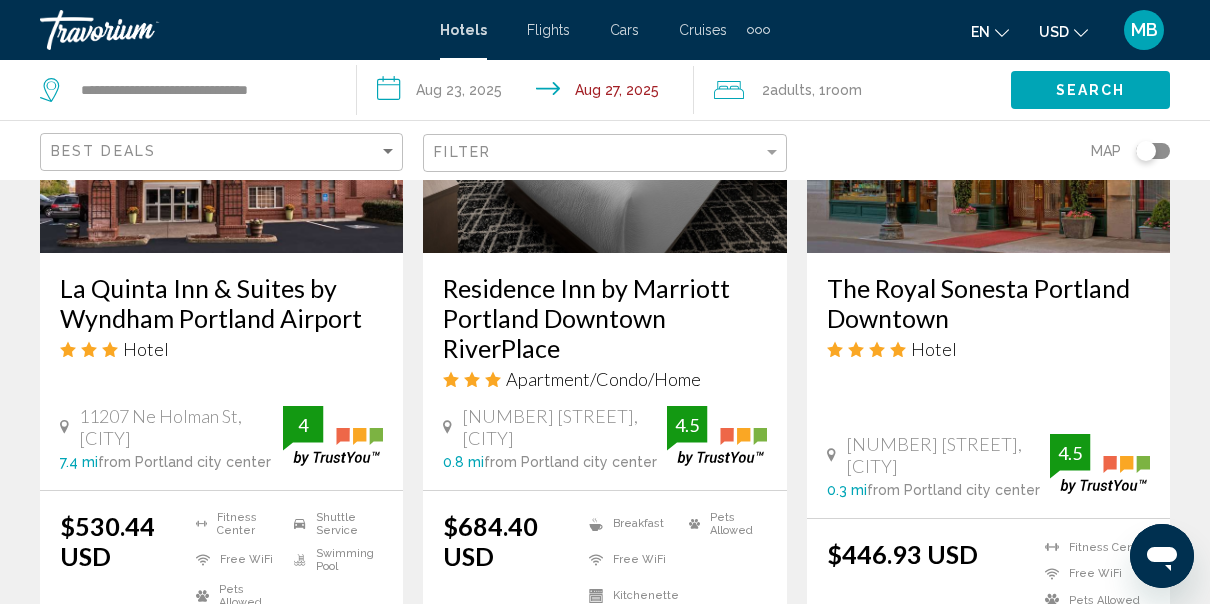scroll, scrollTop: 1865, scrollLeft: 0, axis: vertical 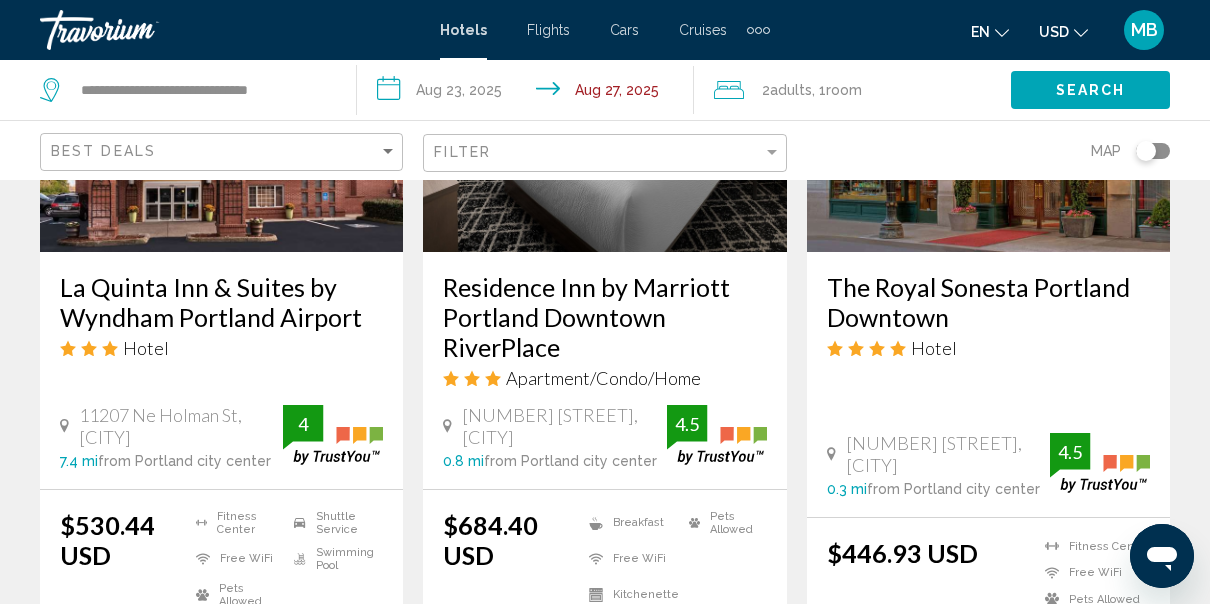 click on "Residence Inn by Marriott Portland Downtown RiverPlace" at bounding box center [604, 317] 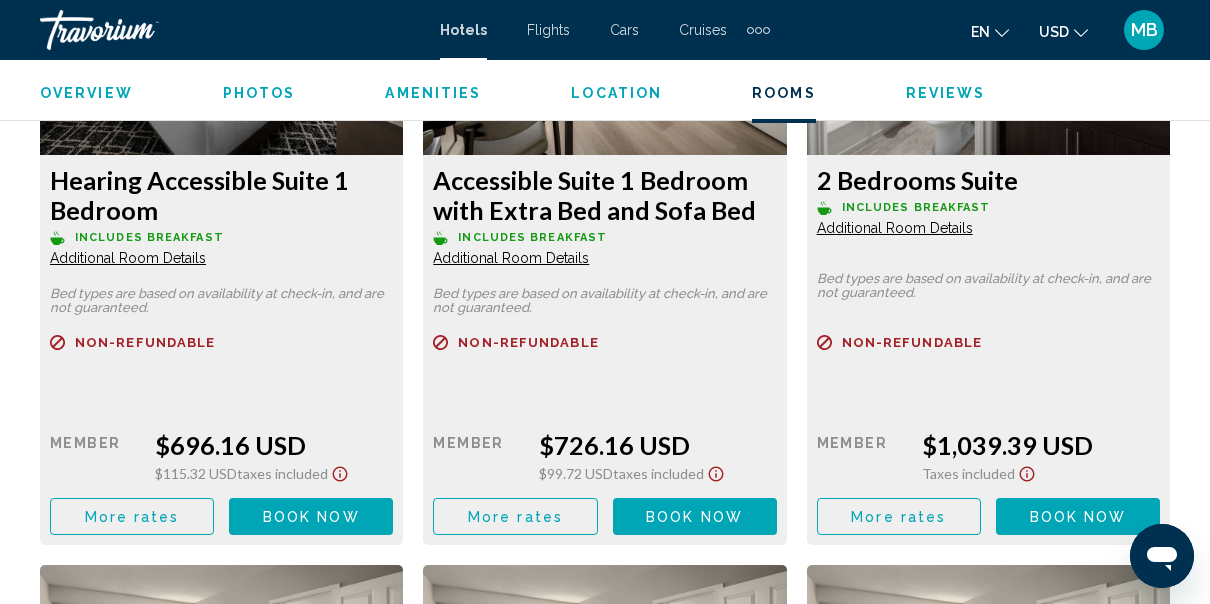 scroll, scrollTop: 5317, scrollLeft: 0, axis: vertical 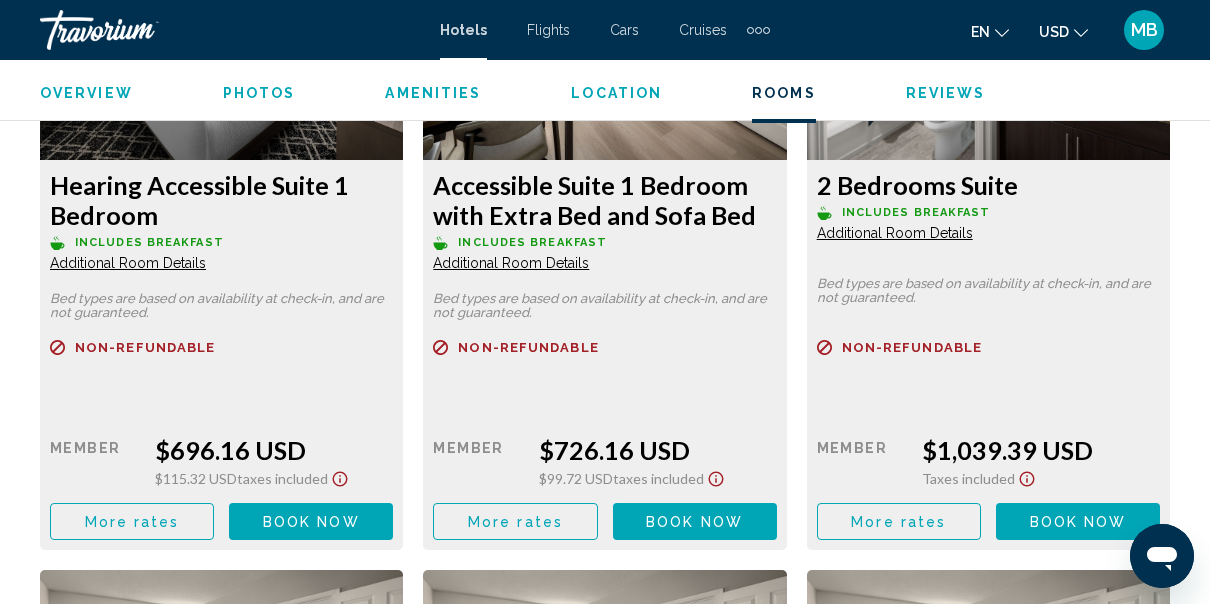 click on "Additional Room Details" at bounding box center (128, -1782) 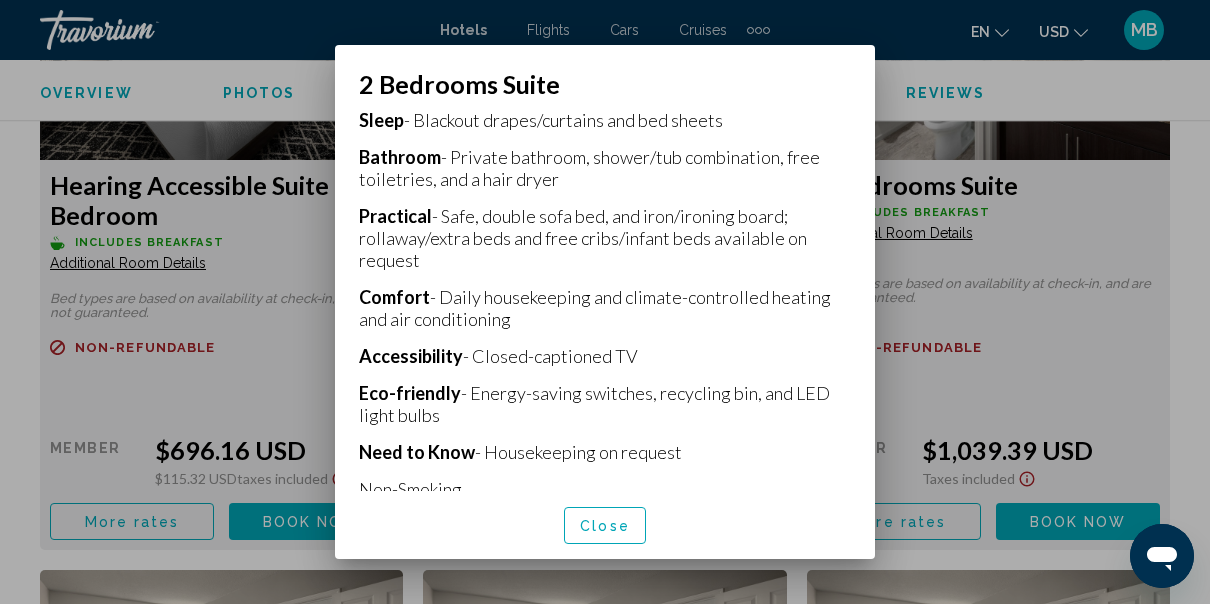 scroll, scrollTop: 641, scrollLeft: 0, axis: vertical 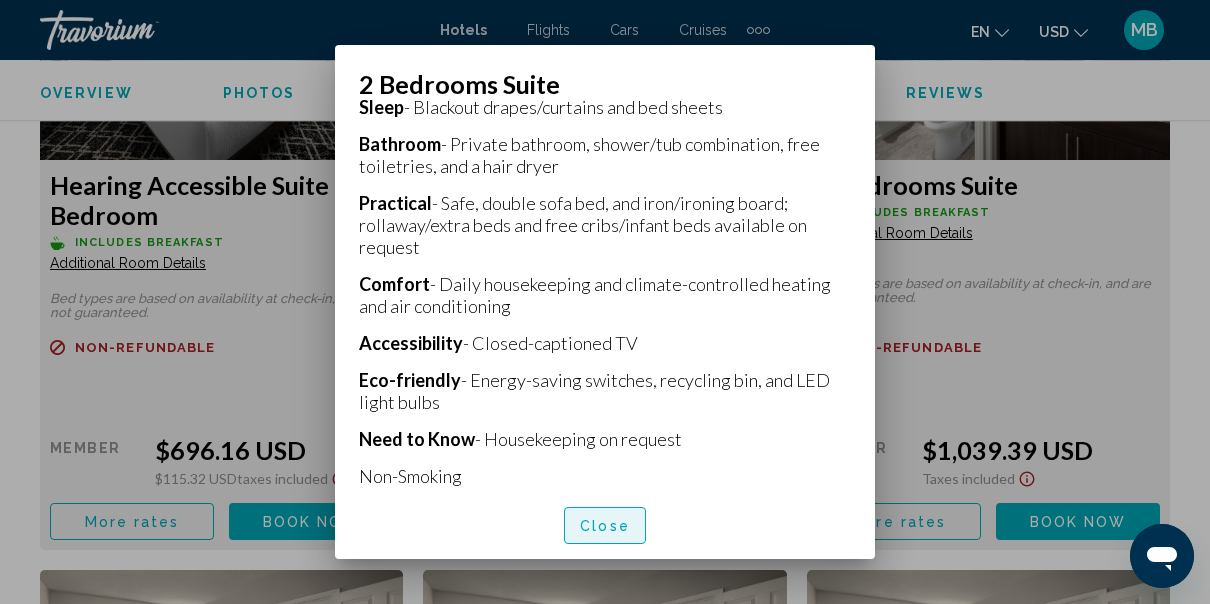 click on "Close" at bounding box center (605, 526) 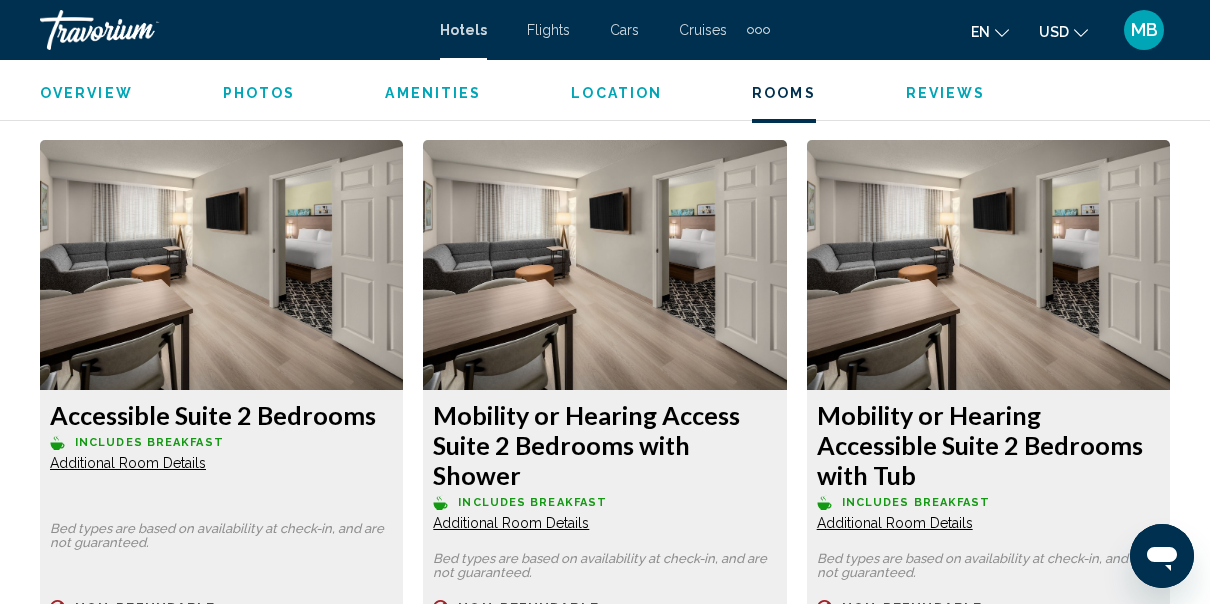 scroll, scrollTop: 5748, scrollLeft: 0, axis: vertical 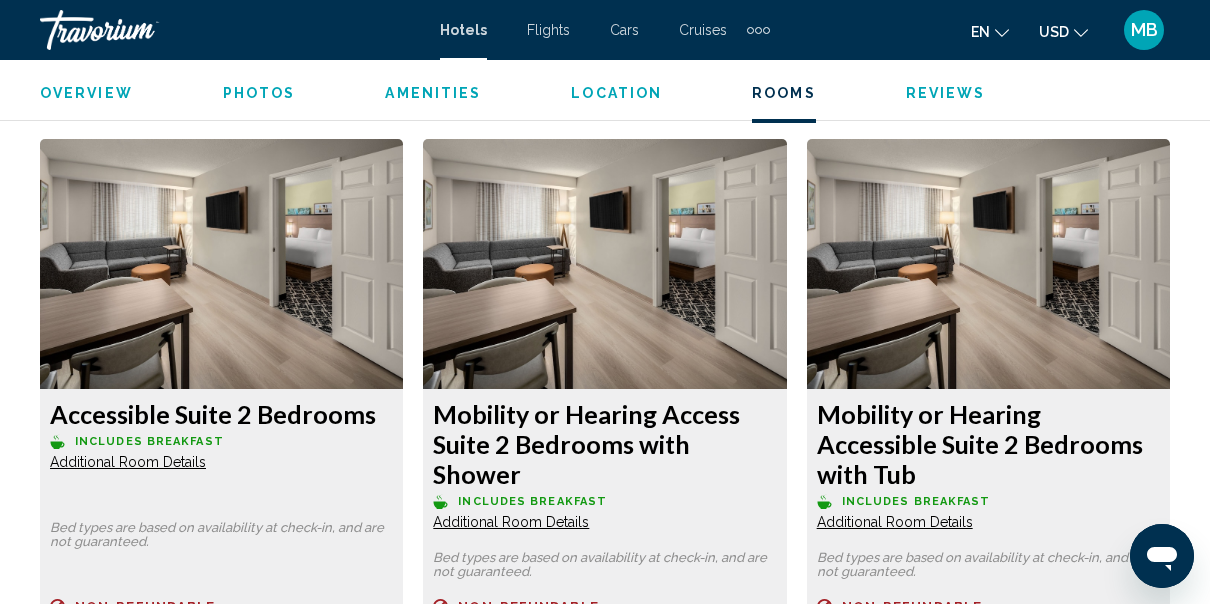 click at bounding box center (221, -2441) 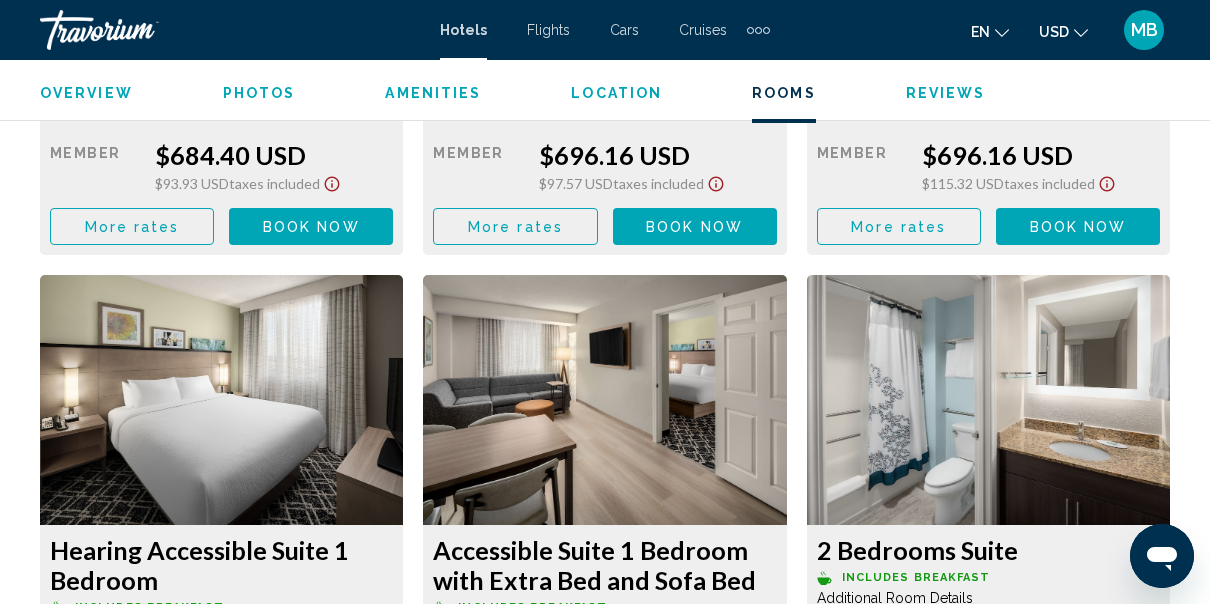 scroll, scrollTop: 4948, scrollLeft: 0, axis: vertical 